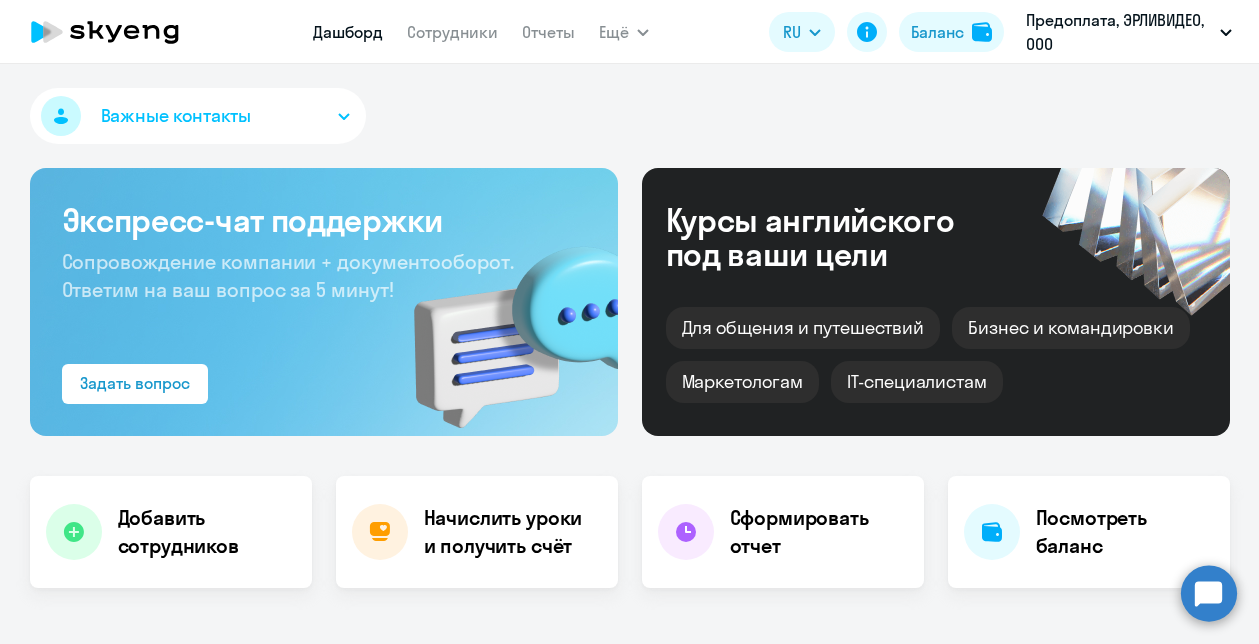 select on "30" 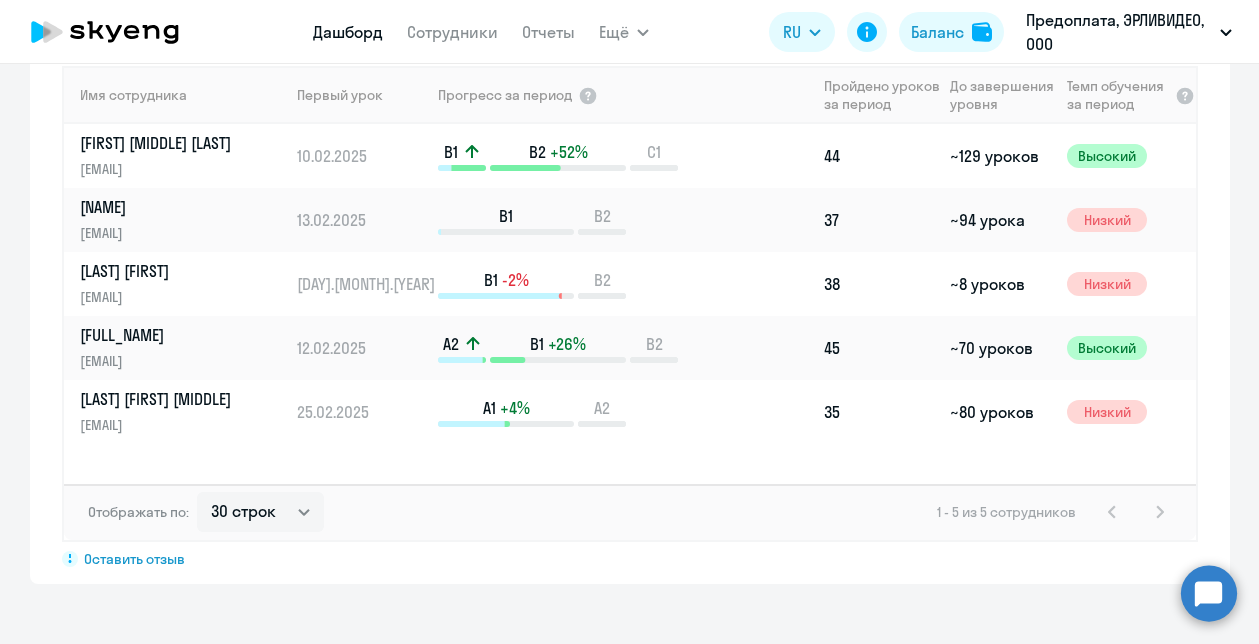 scroll, scrollTop: 1472, scrollLeft: 0, axis: vertical 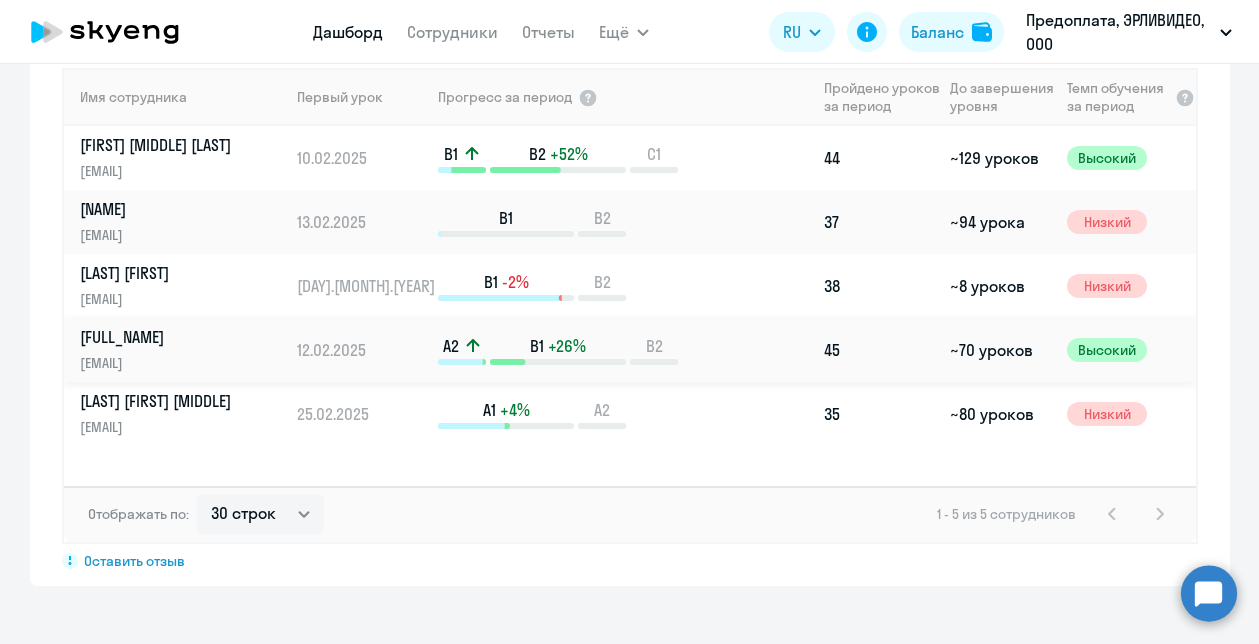 click on "~70 уроков" 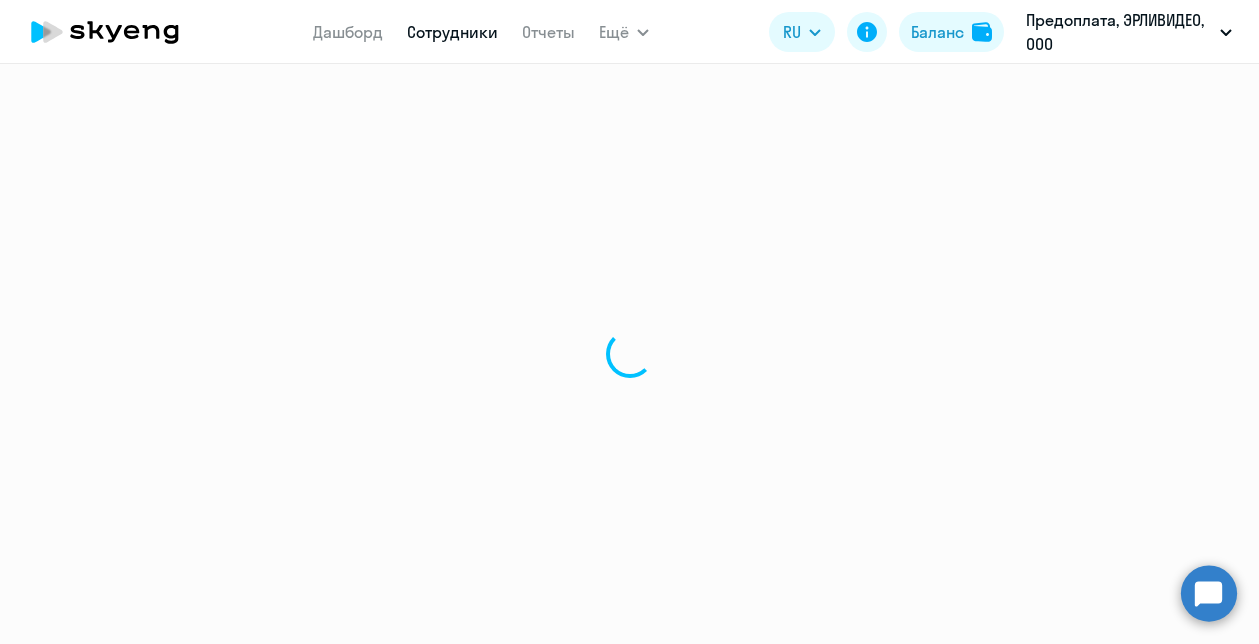 scroll, scrollTop: 0, scrollLeft: 0, axis: both 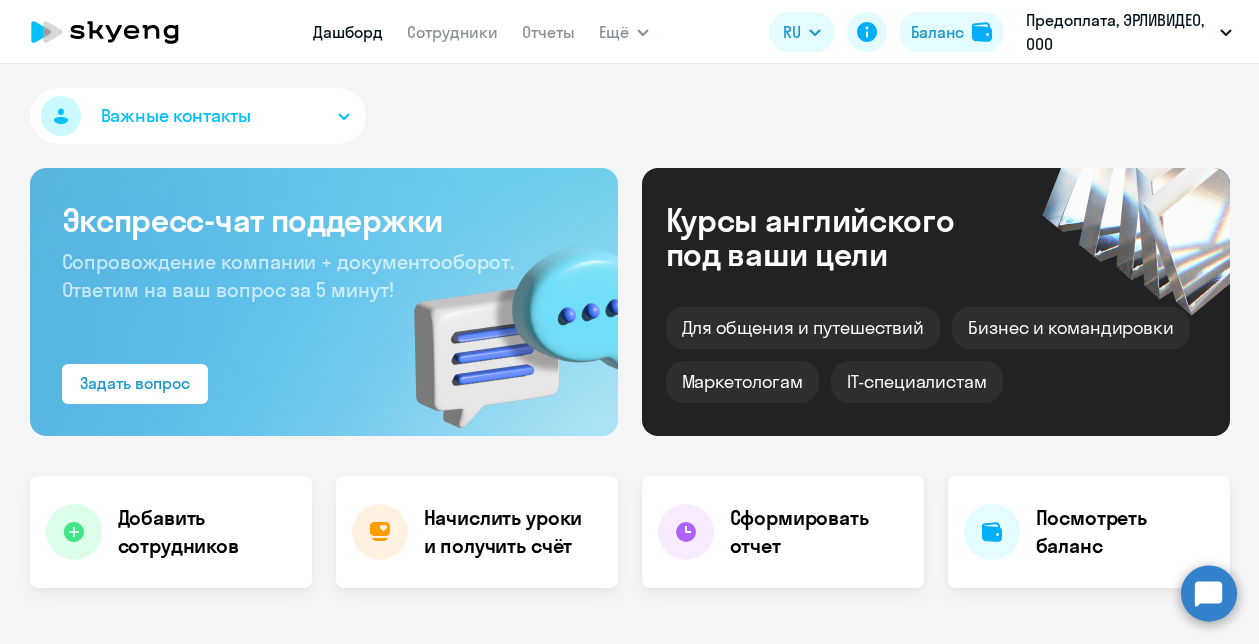 select on "30" 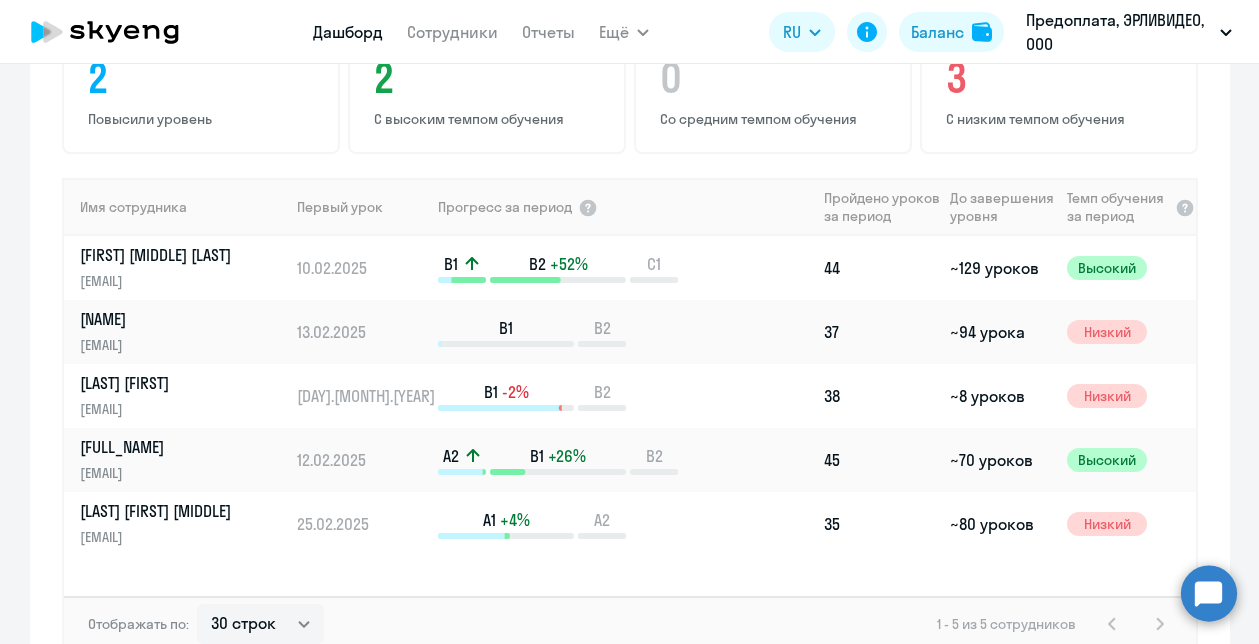 scroll, scrollTop: 1375, scrollLeft: 0, axis: vertical 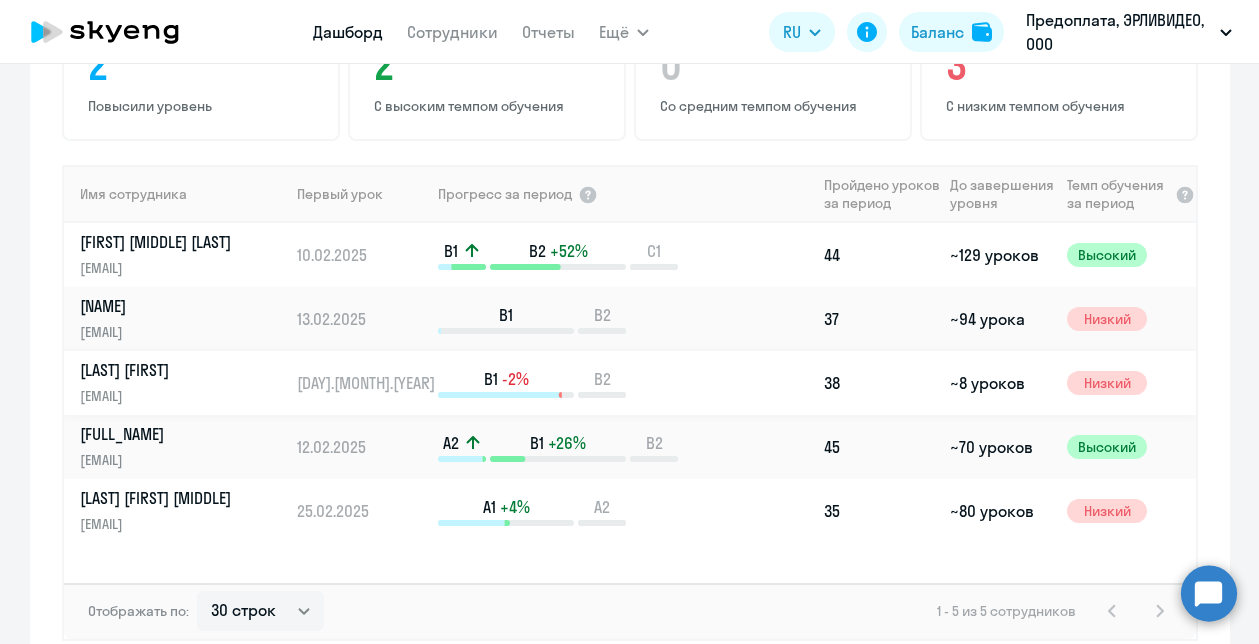 click on "Клюшков Максим" 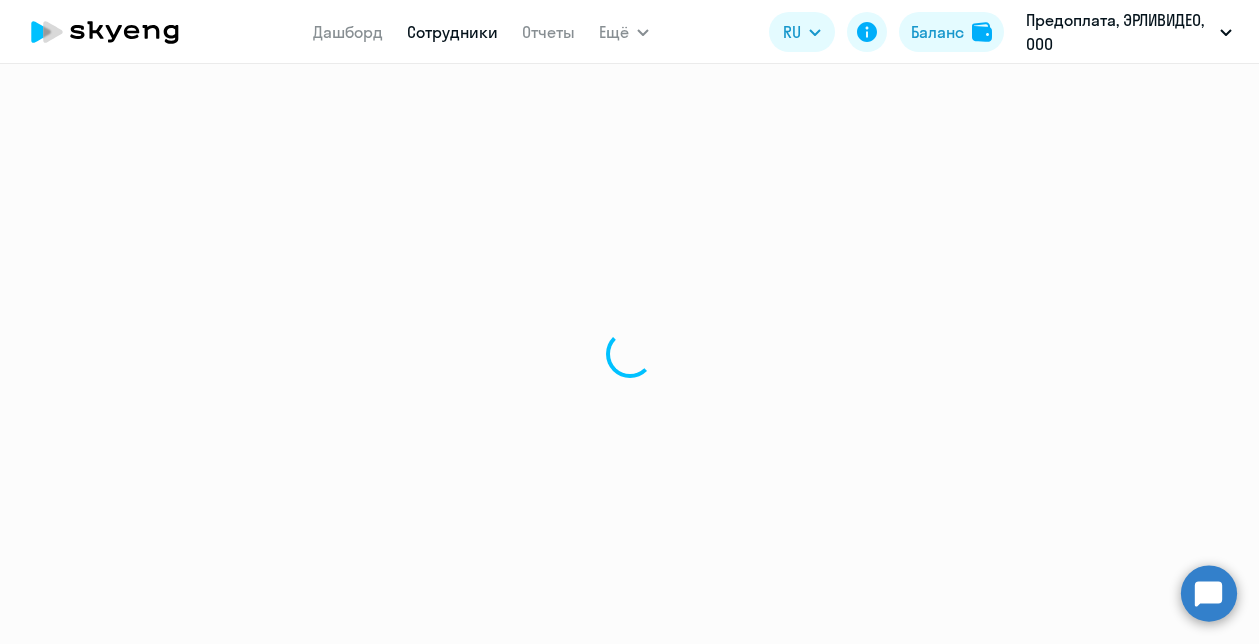 scroll, scrollTop: 0, scrollLeft: 0, axis: both 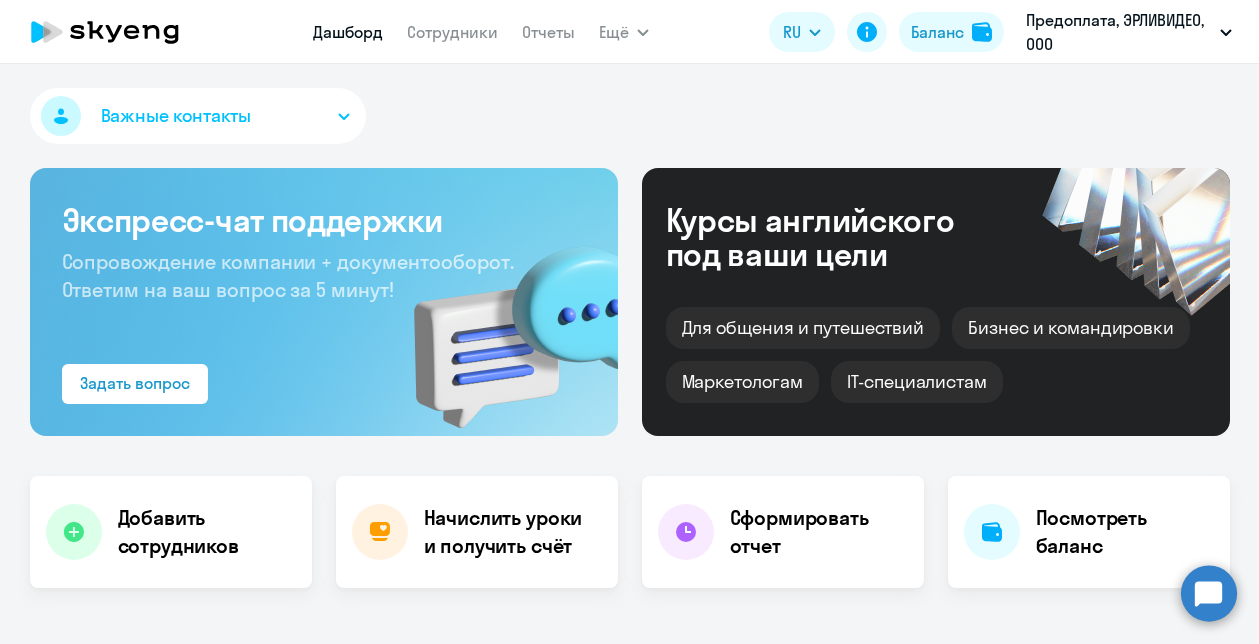 select on "30" 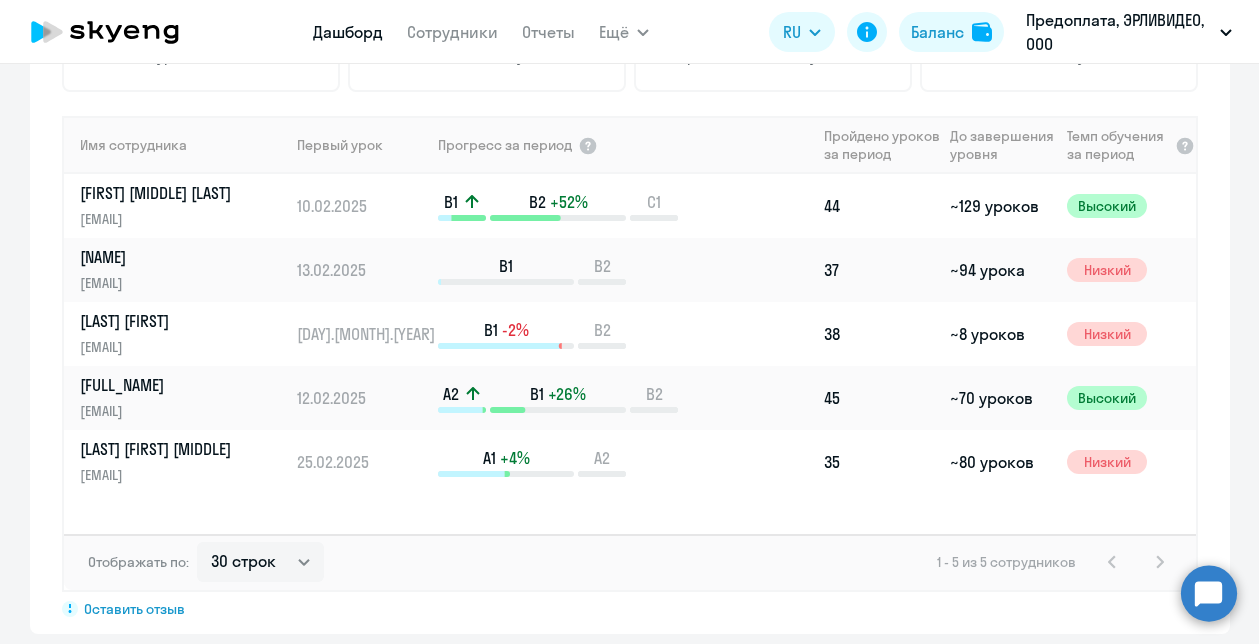 scroll, scrollTop: 1425, scrollLeft: 0, axis: vertical 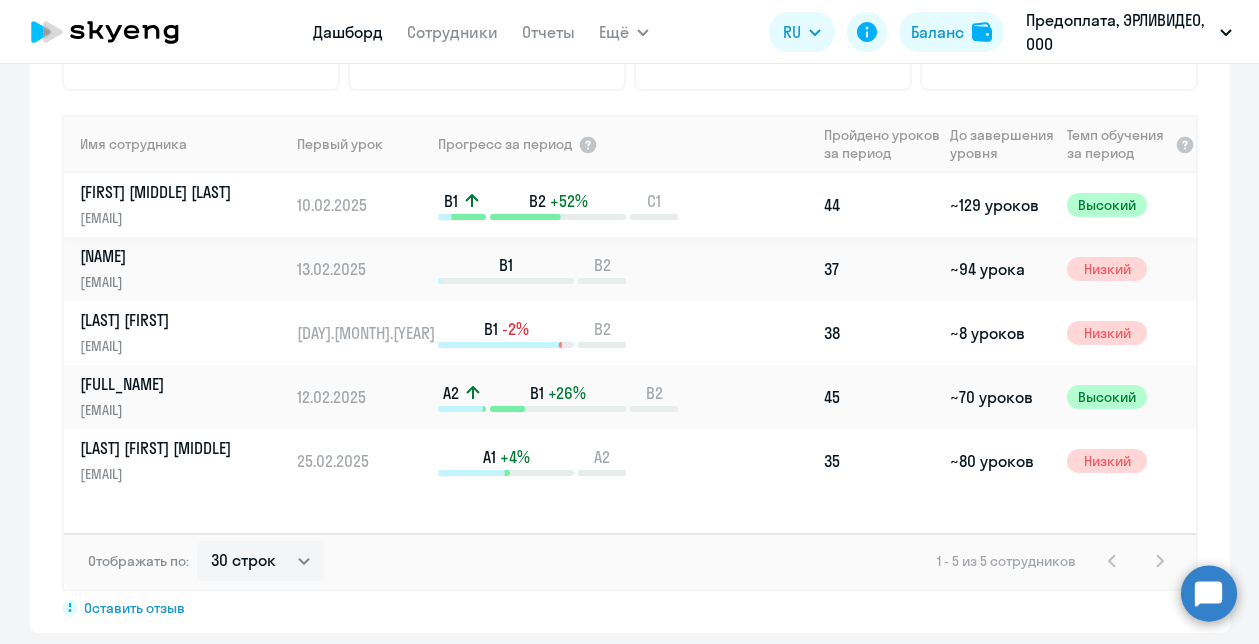 click on "Вавилова Мария Николаевна" 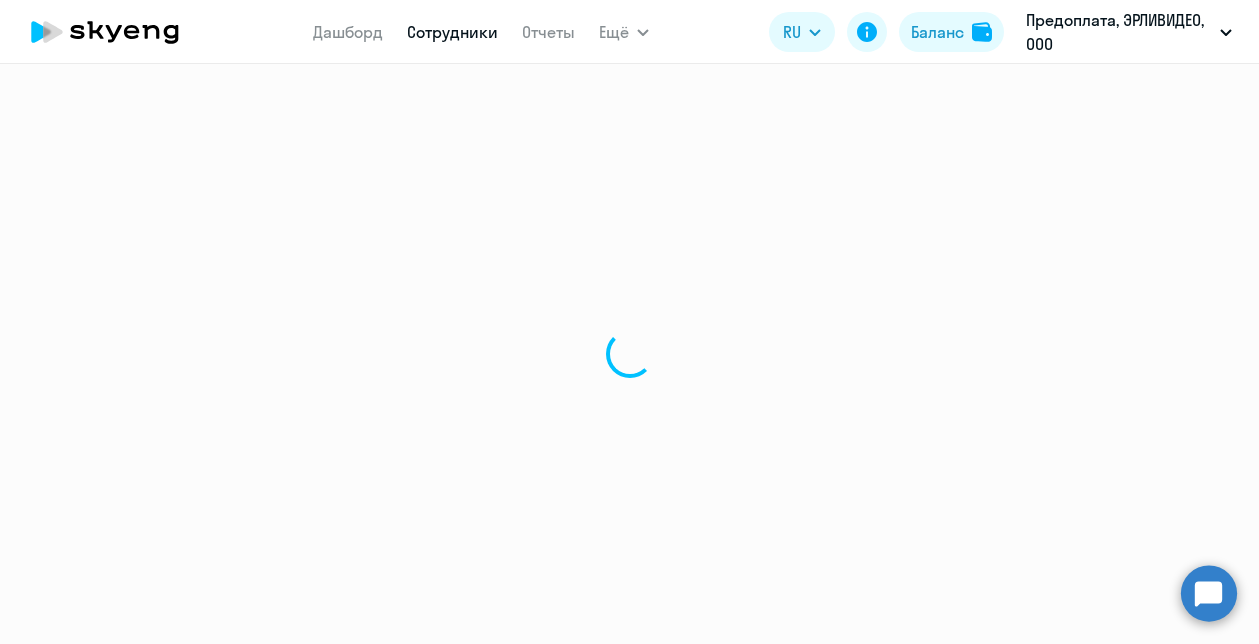 scroll, scrollTop: 0, scrollLeft: 0, axis: both 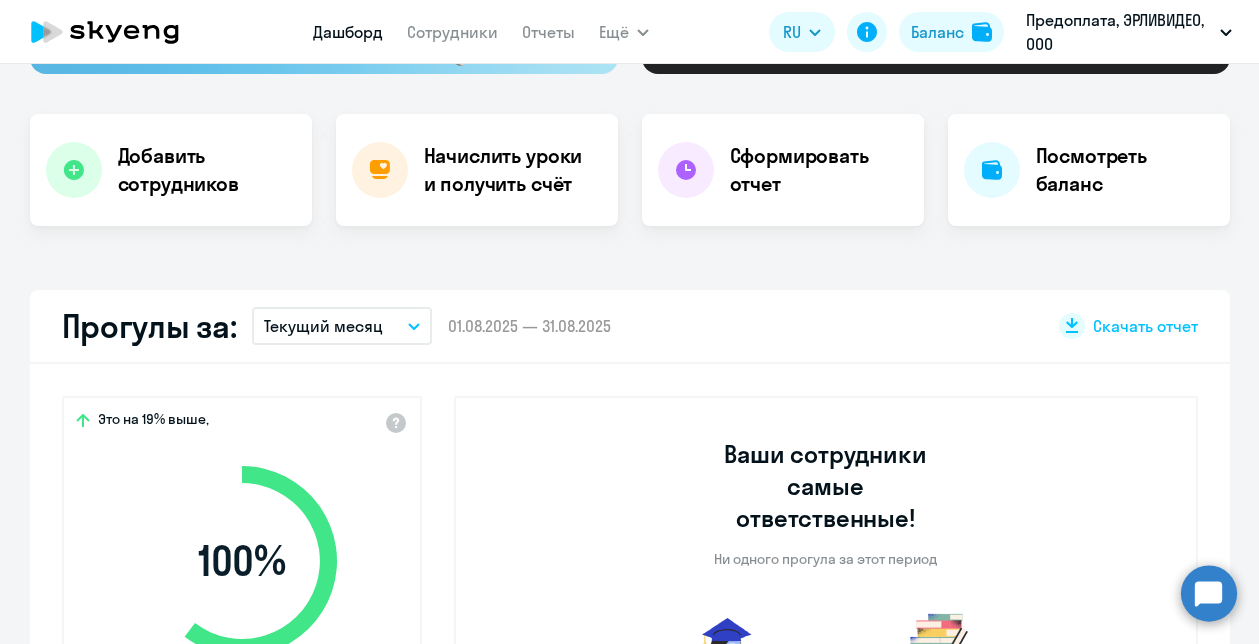 select on "30" 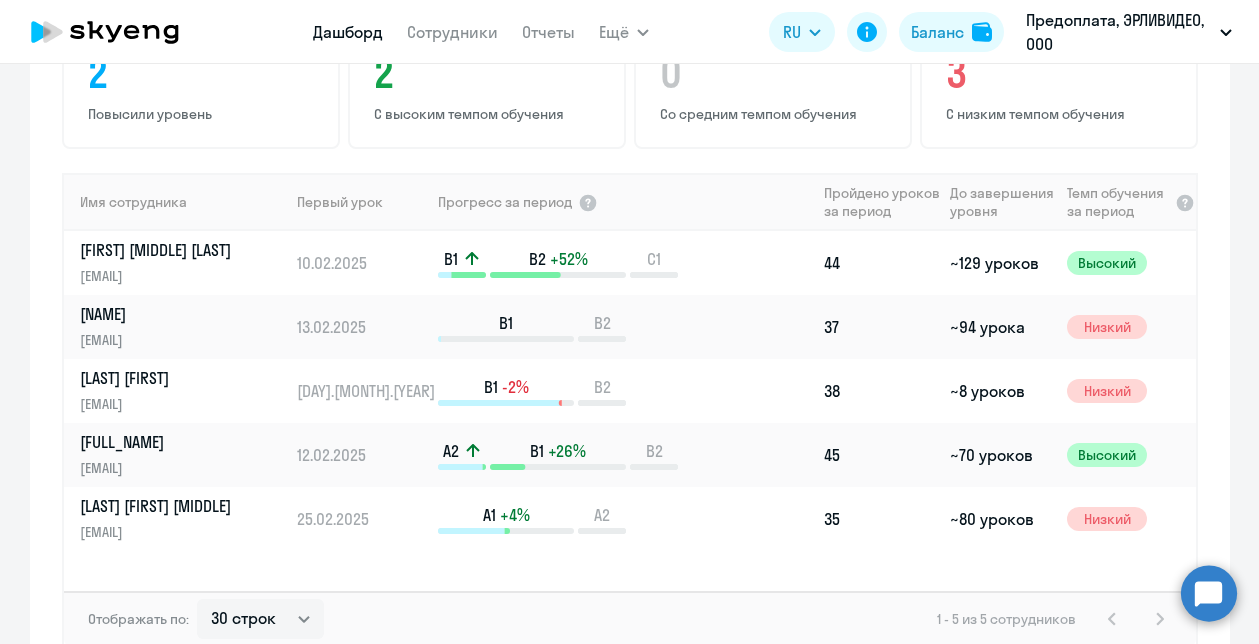 scroll, scrollTop: 1370, scrollLeft: 0, axis: vertical 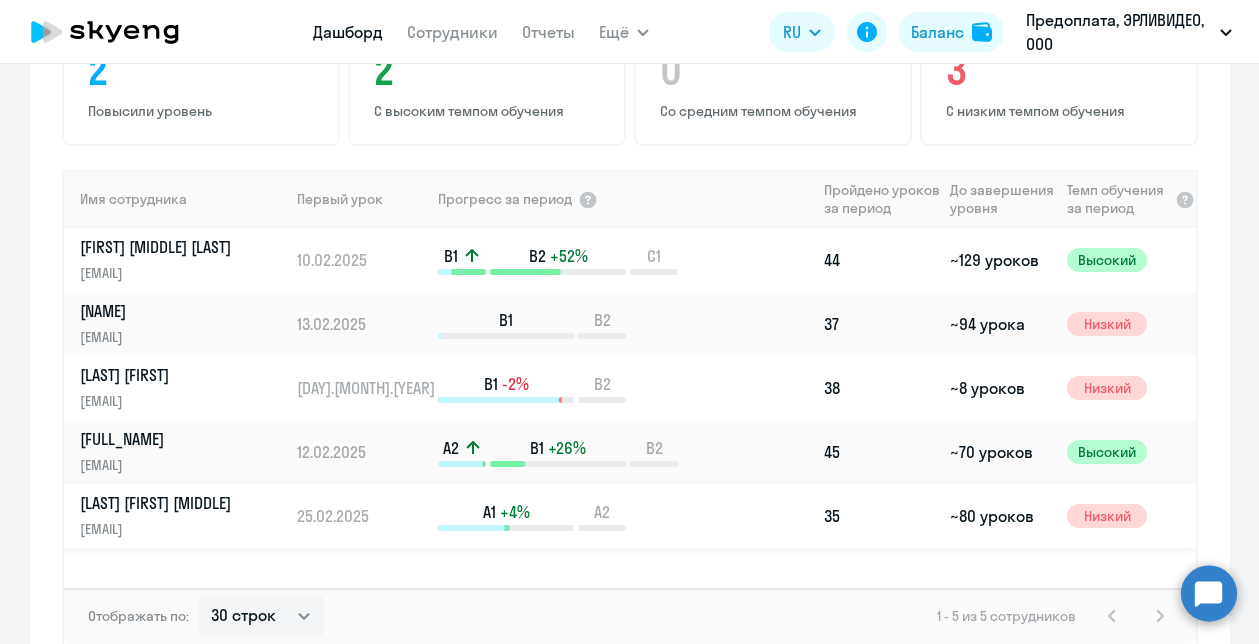 click on "Снежко Евгений Владимирович" 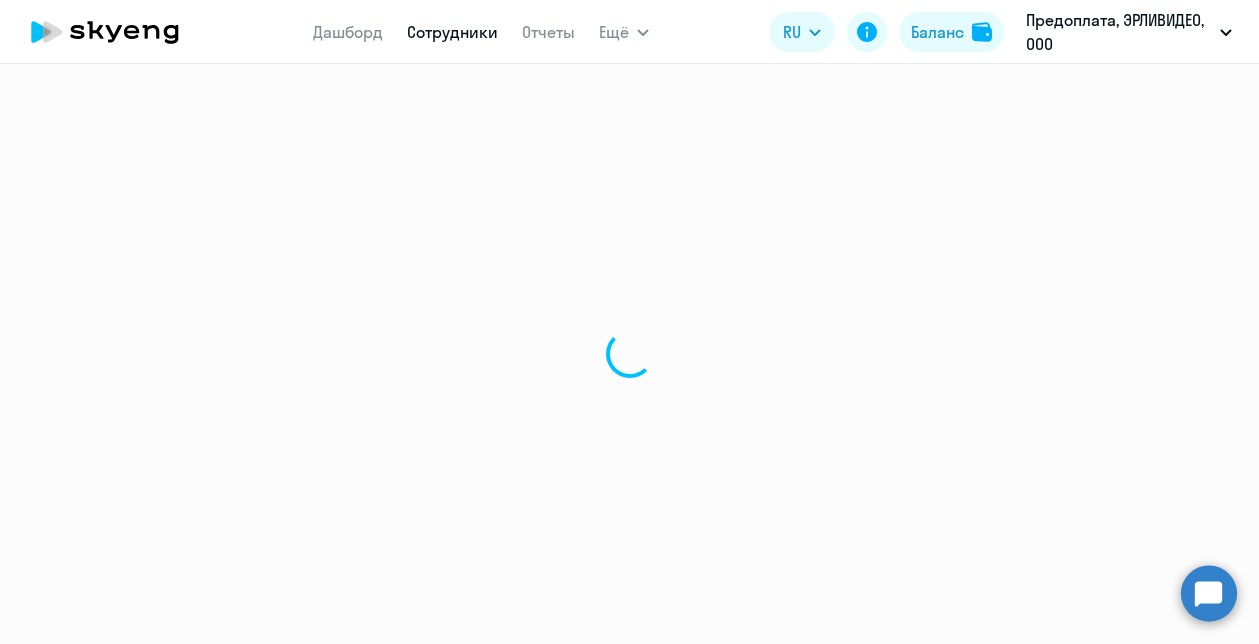 select on "english" 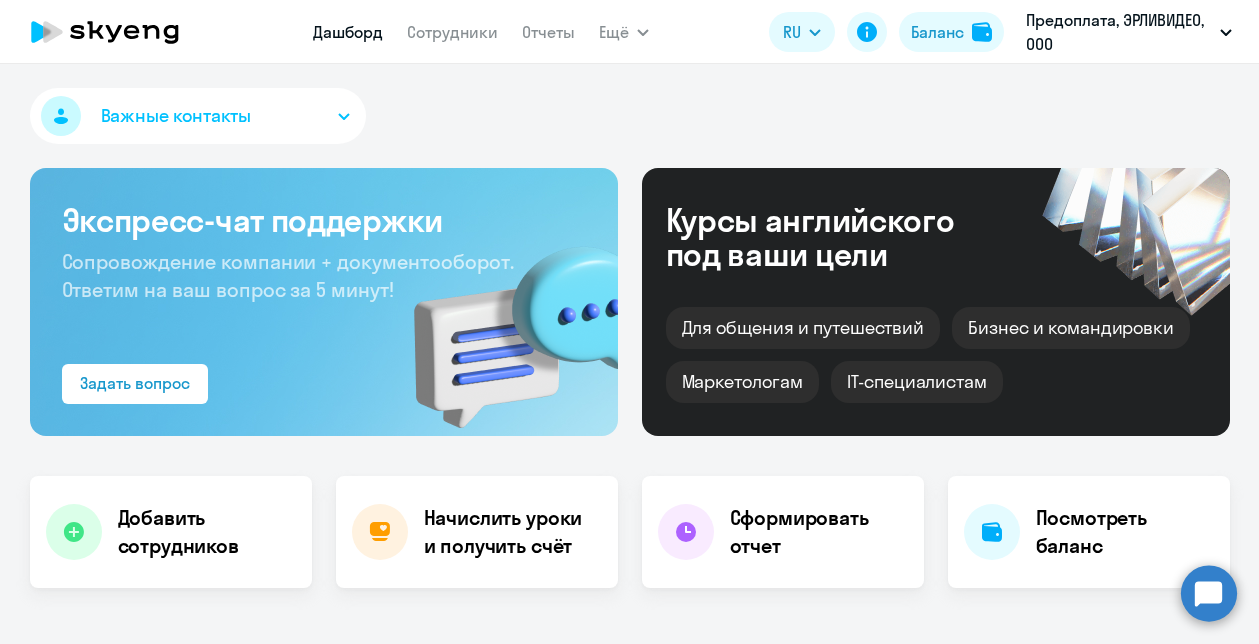 select on "30" 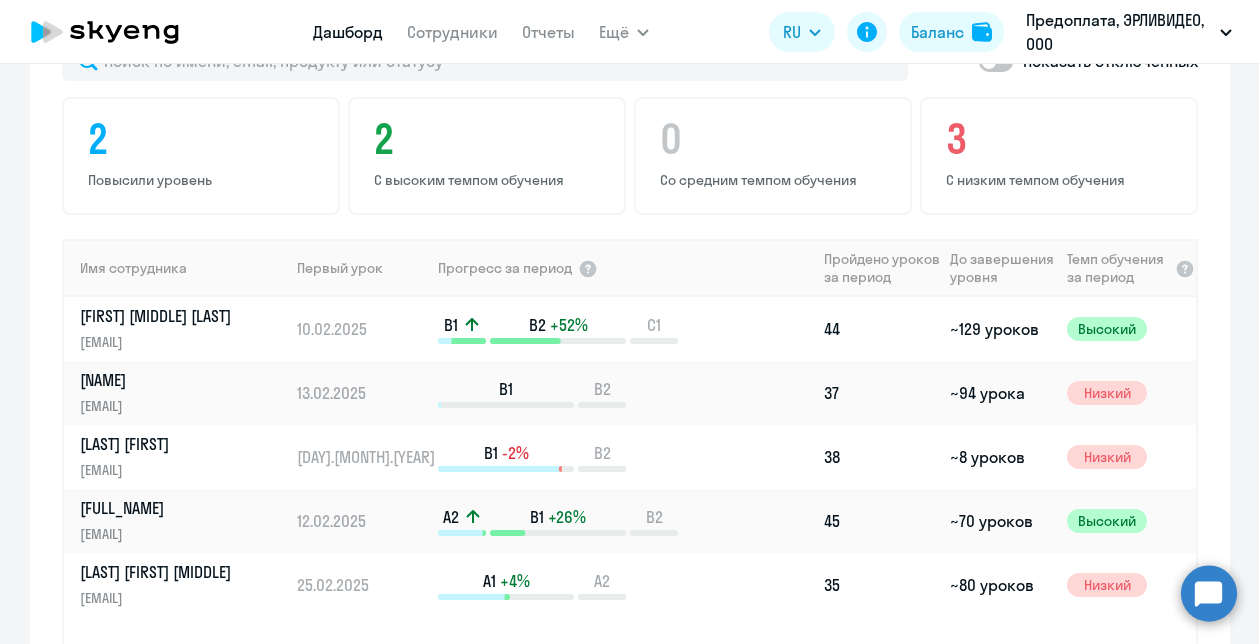 scroll, scrollTop: 1302, scrollLeft: 0, axis: vertical 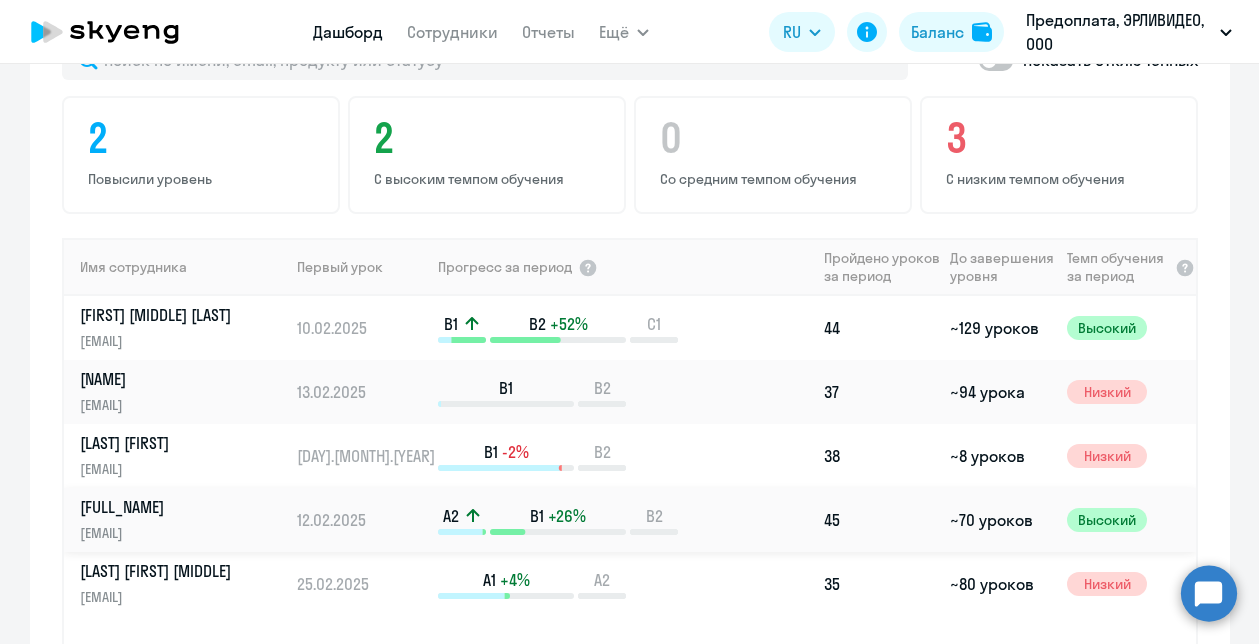click on "[LAST] [FIRST] [PATRONYMIC]" 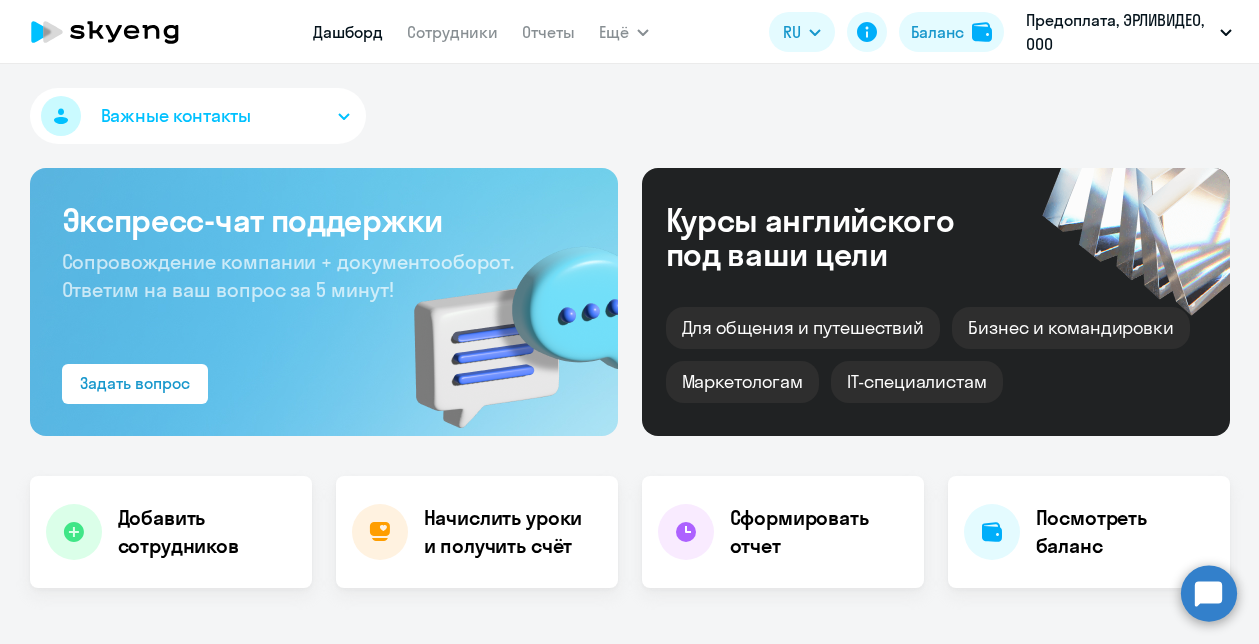 select on "english" 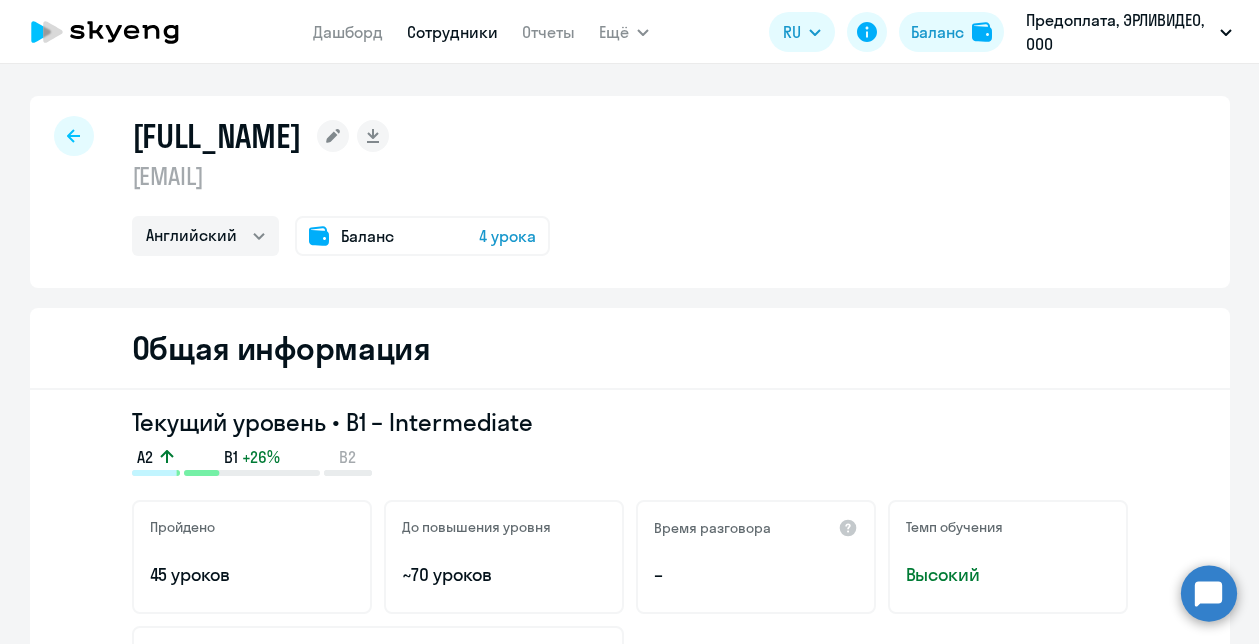click on "4 урока" 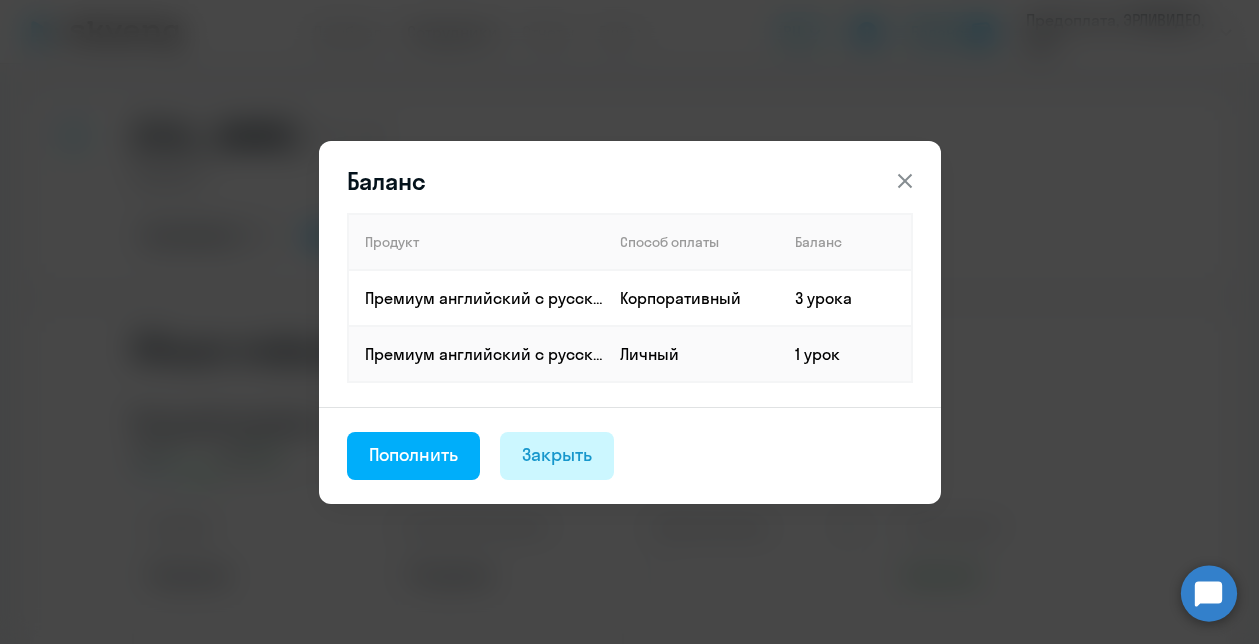 click on "Закрыть" at bounding box center [557, 455] 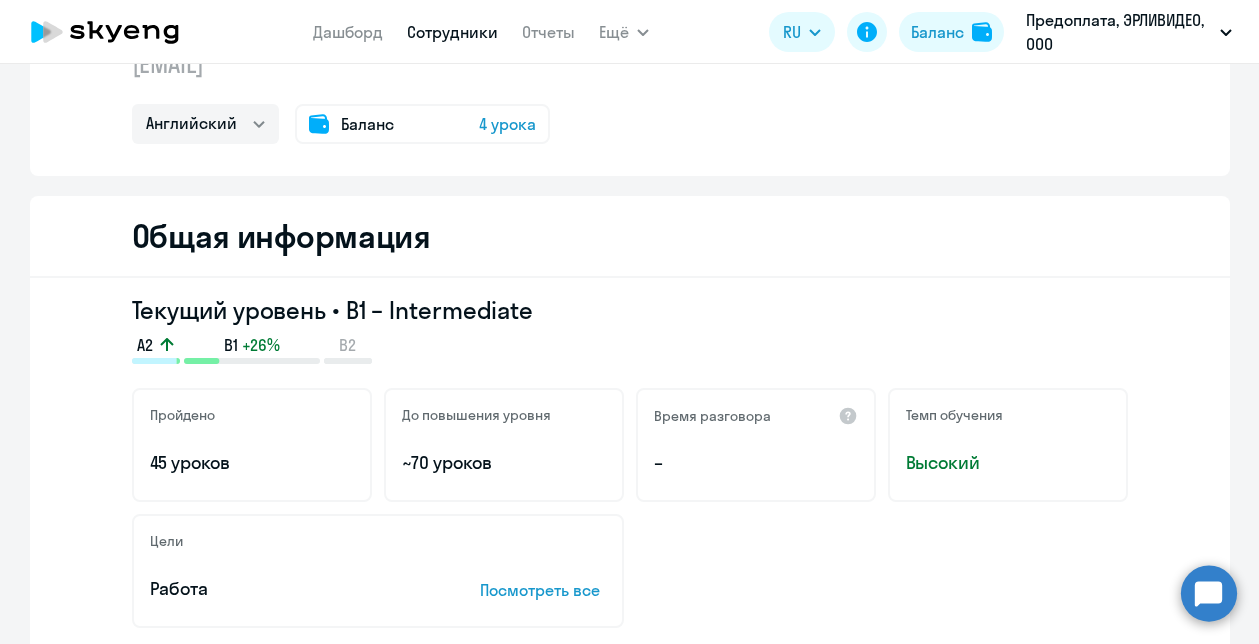 scroll, scrollTop: 124, scrollLeft: 0, axis: vertical 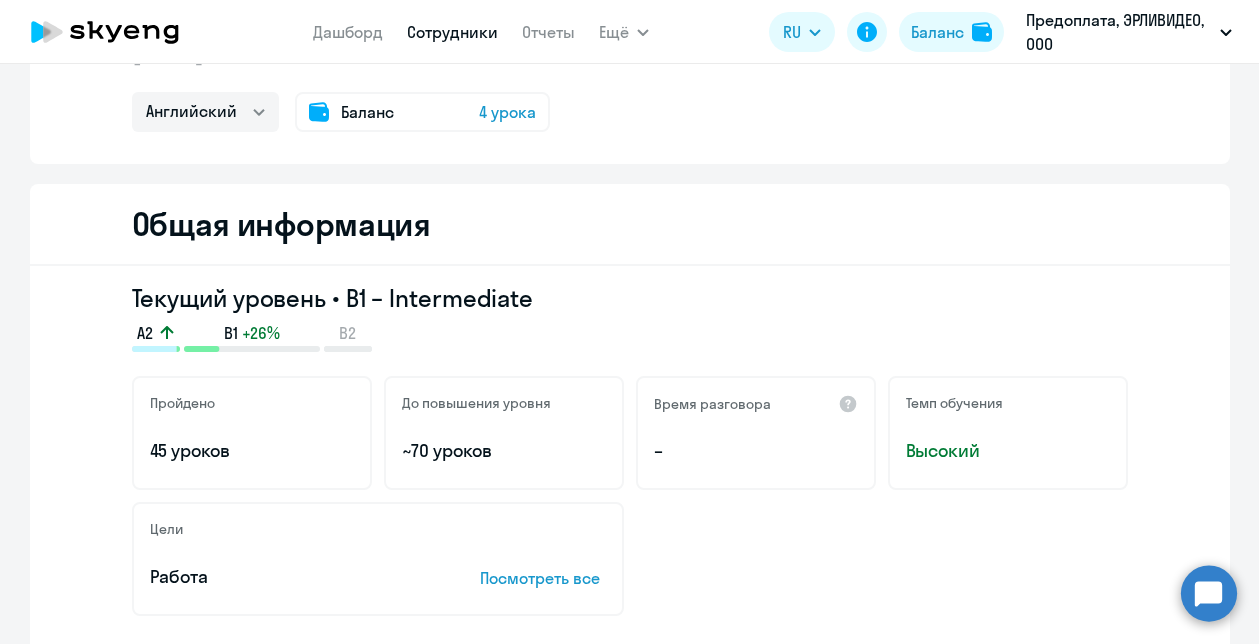 click 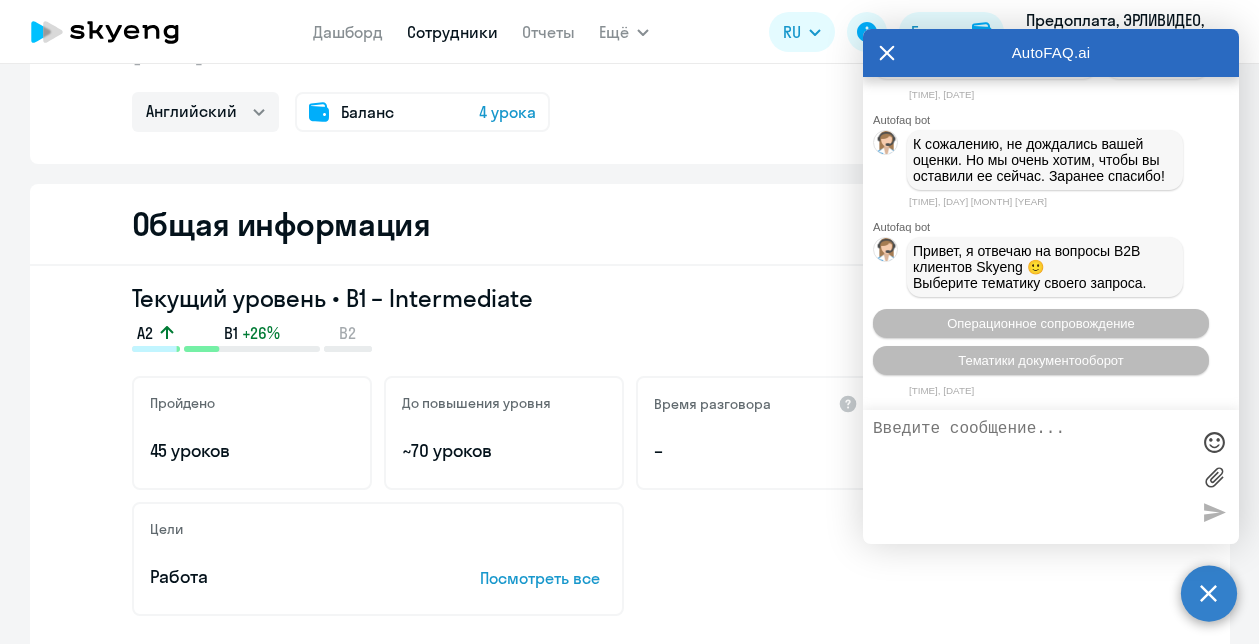 scroll, scrollTop: 15793, scrollLeft: 0, axis: vertical 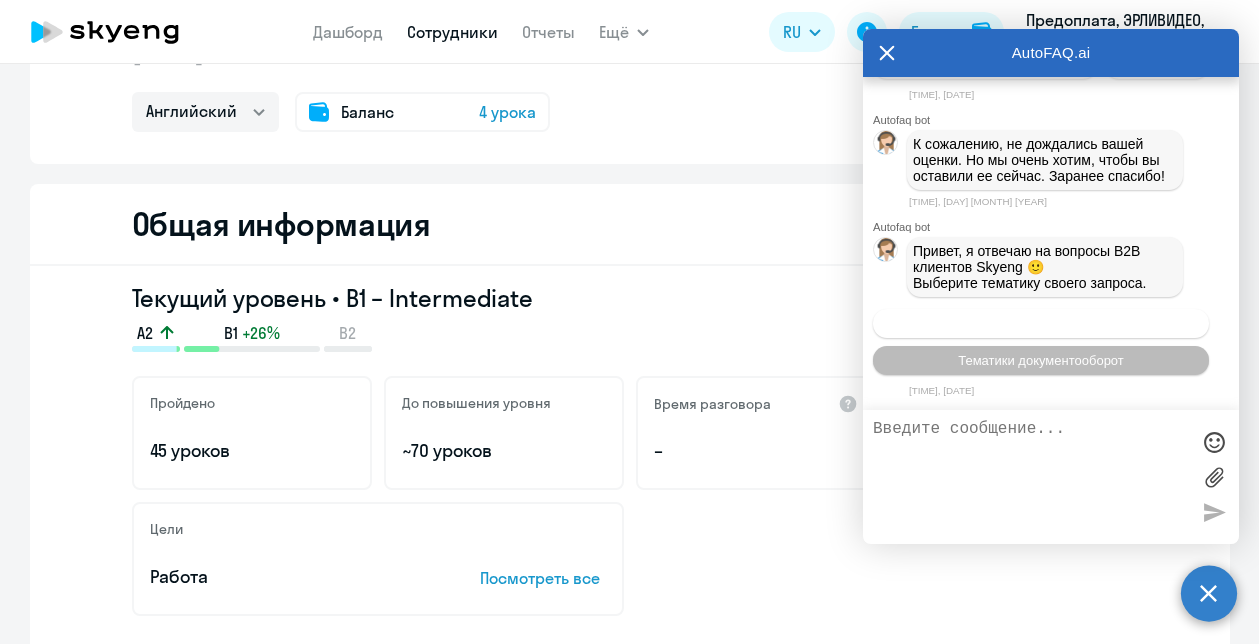click on "Операционное сопровождение" at bounding box center [1041, 323] 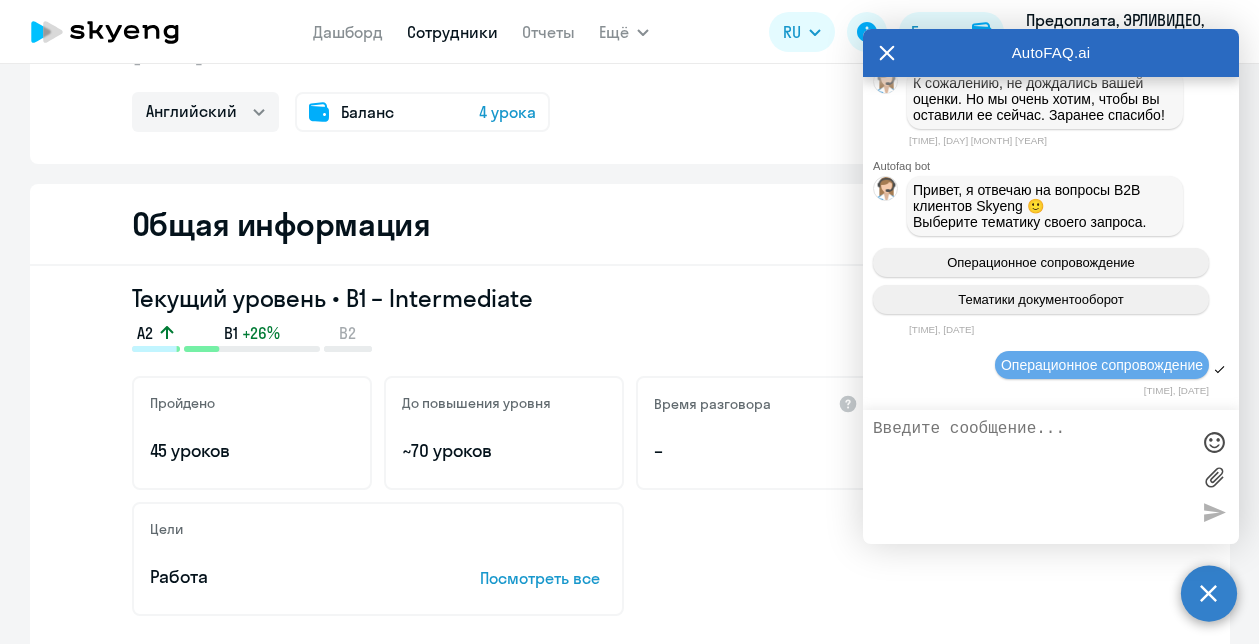 click at bounding box center [1031, 477] 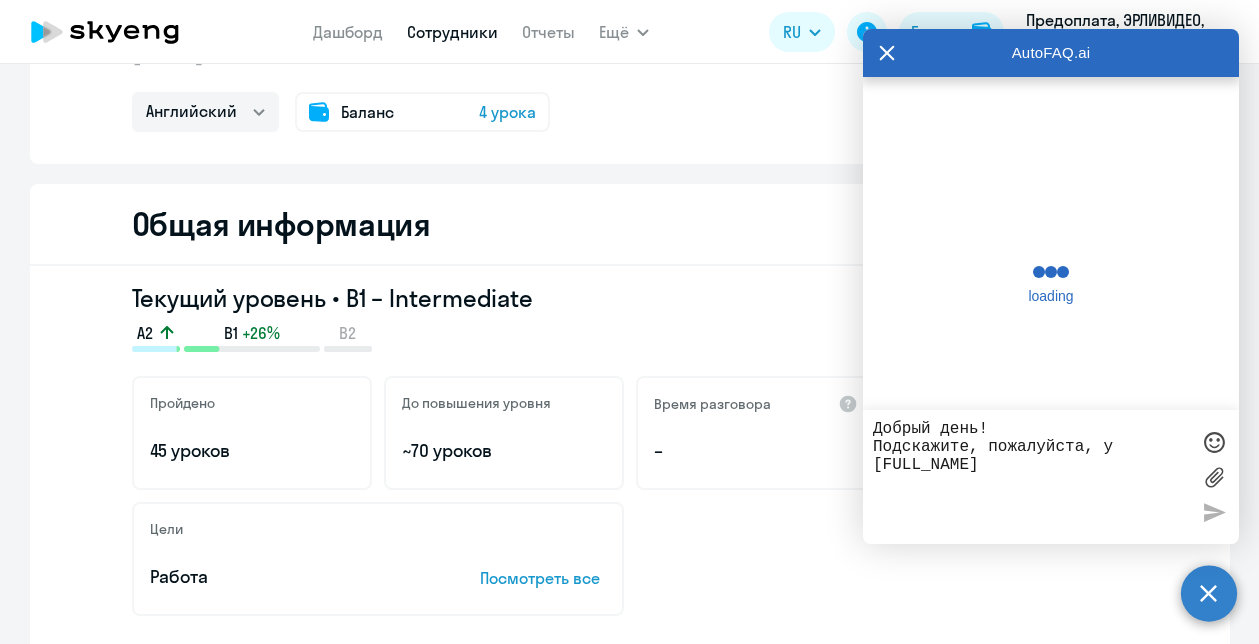 scroll, scrollTop: 15980, scrollLeft: 0, axis: vertical 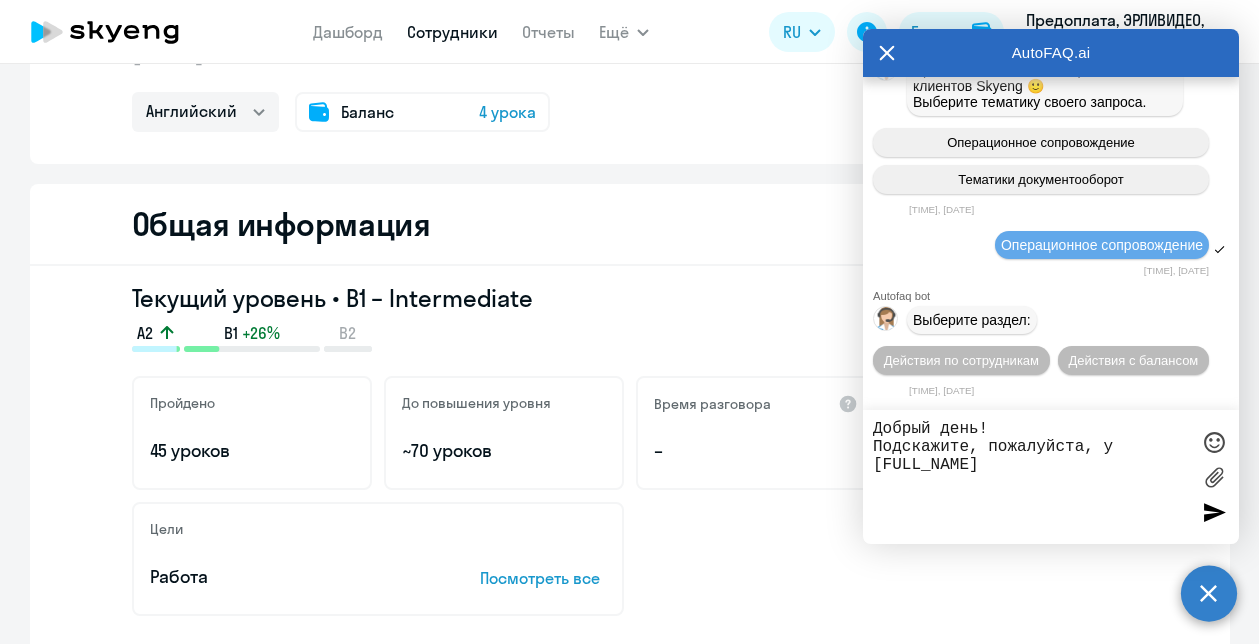 drag, startPoint x: 1051, startPoint y: 468, endPoint x: 833, endPoint y: 412, distance: 225.07776 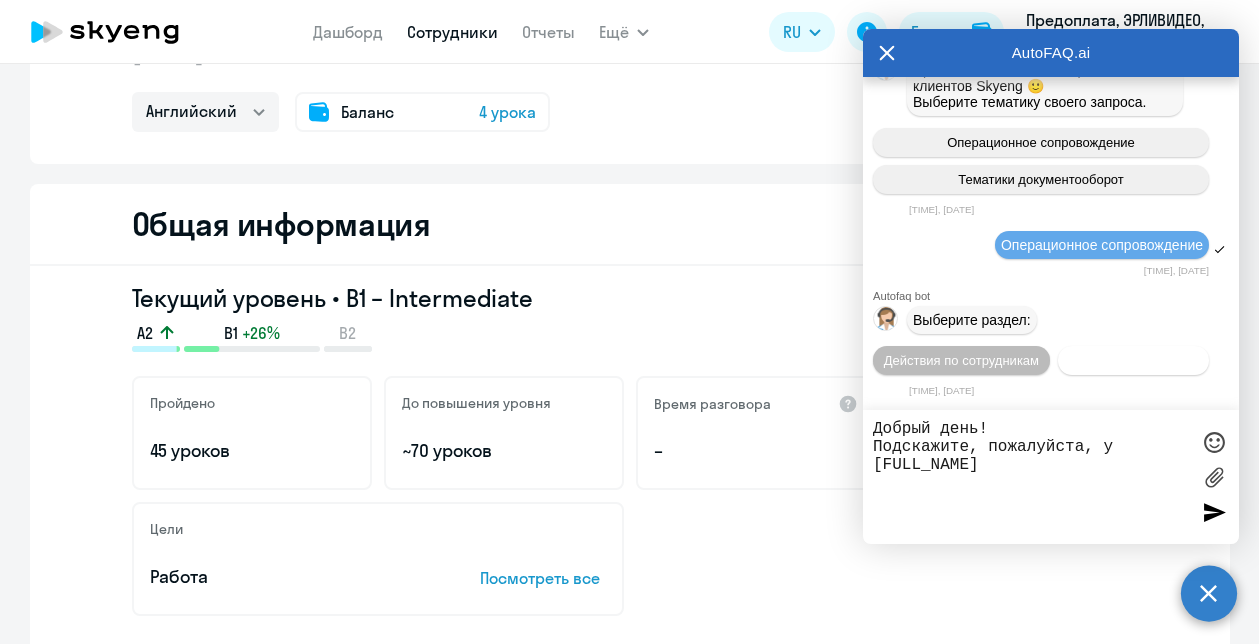 click on "Действия с балансом" at bounding box center (1133, 360) 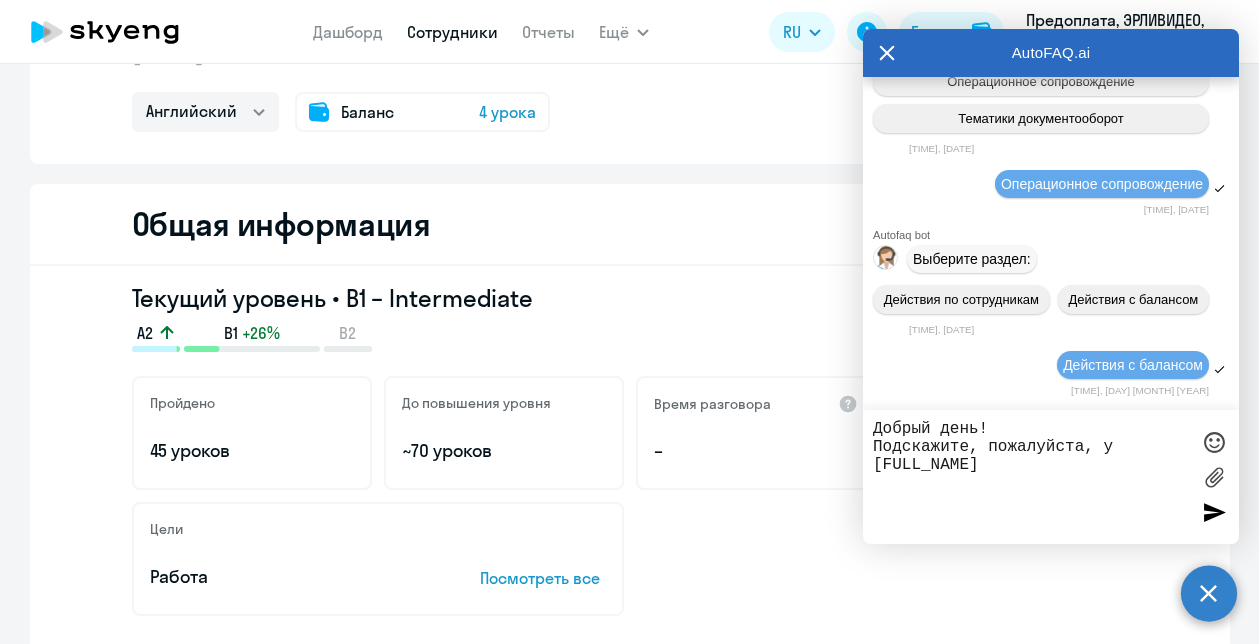 scroll, scrollTop: 16207, scrollLeft: 0, axis: vertical 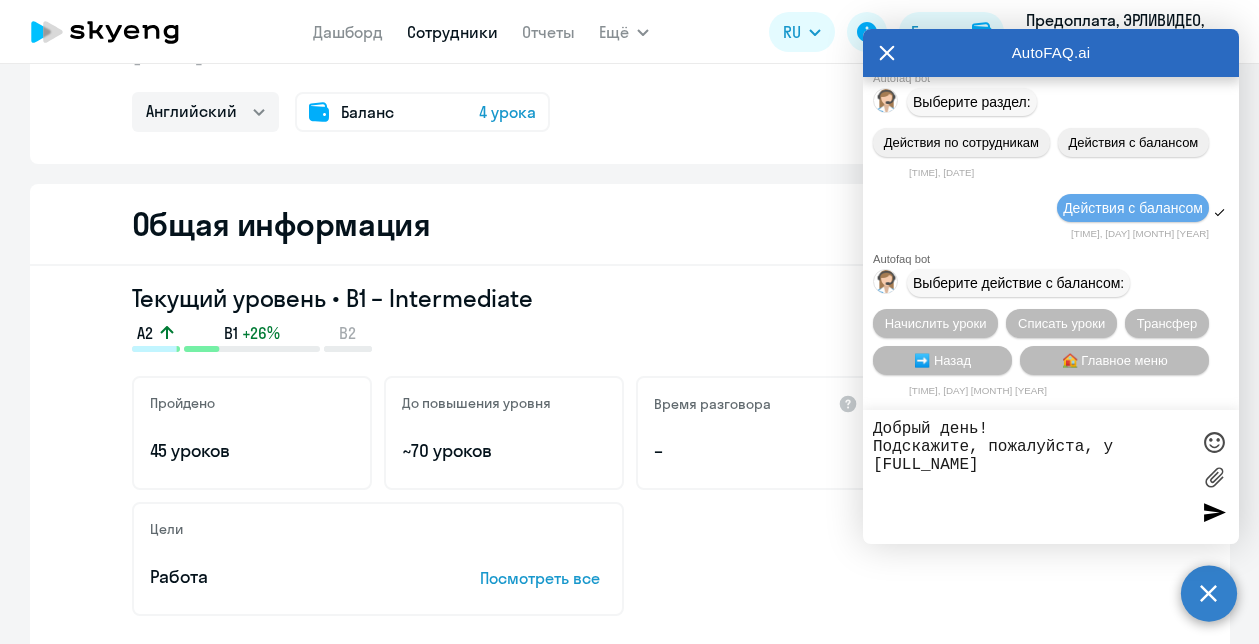 click on "Добрый день!
Подскажите, пожалуйста, у Светланы Марките" at bounding box center (1031, 477) 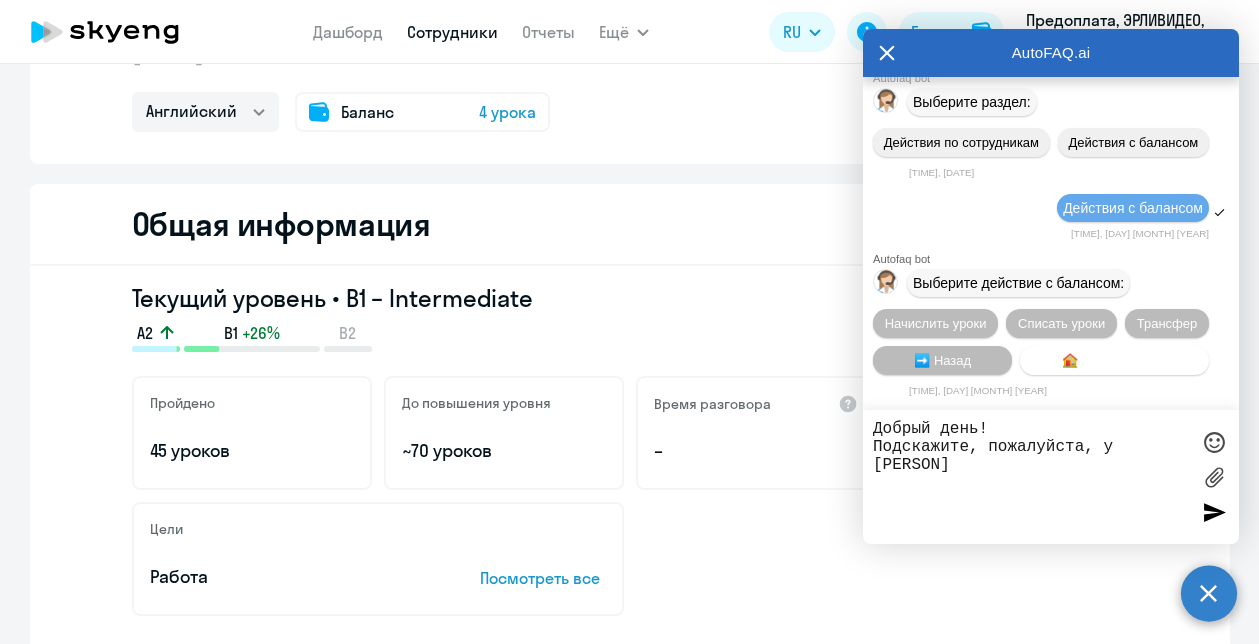 click on "🏠 Главное меню" at bounding box center [1115, 360] 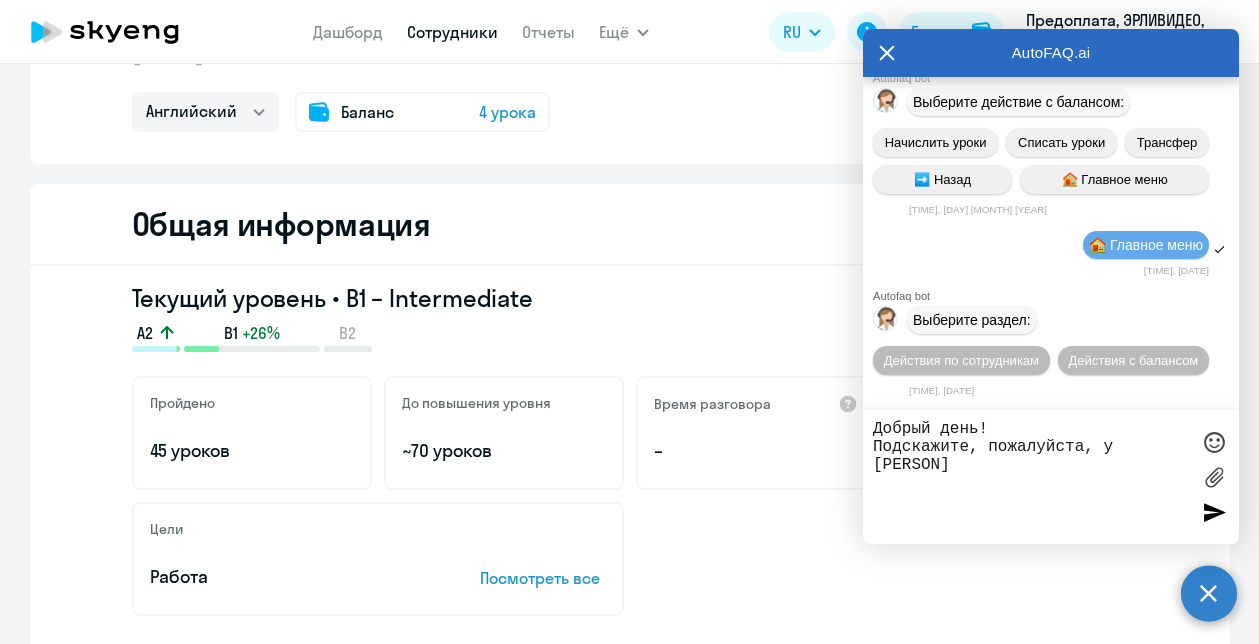 scroll, scrollTop: 16396, scrollLeft: 0, axis: vertical 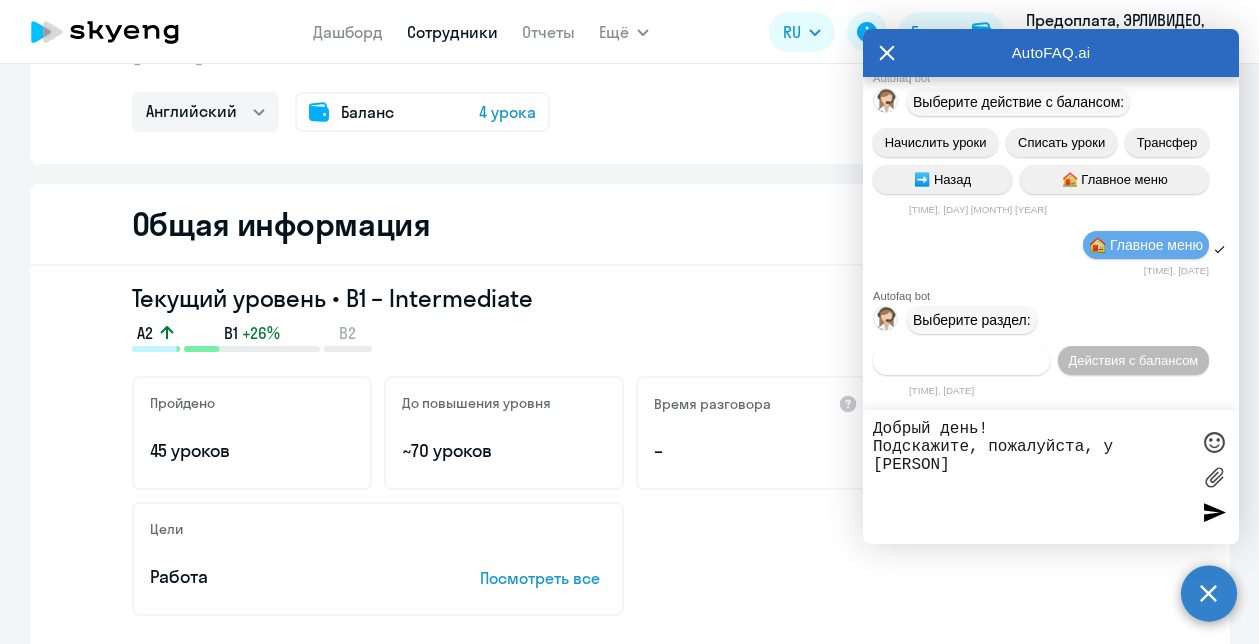 click on "Действия по сотрудникам" at bounding box center (961, 360) 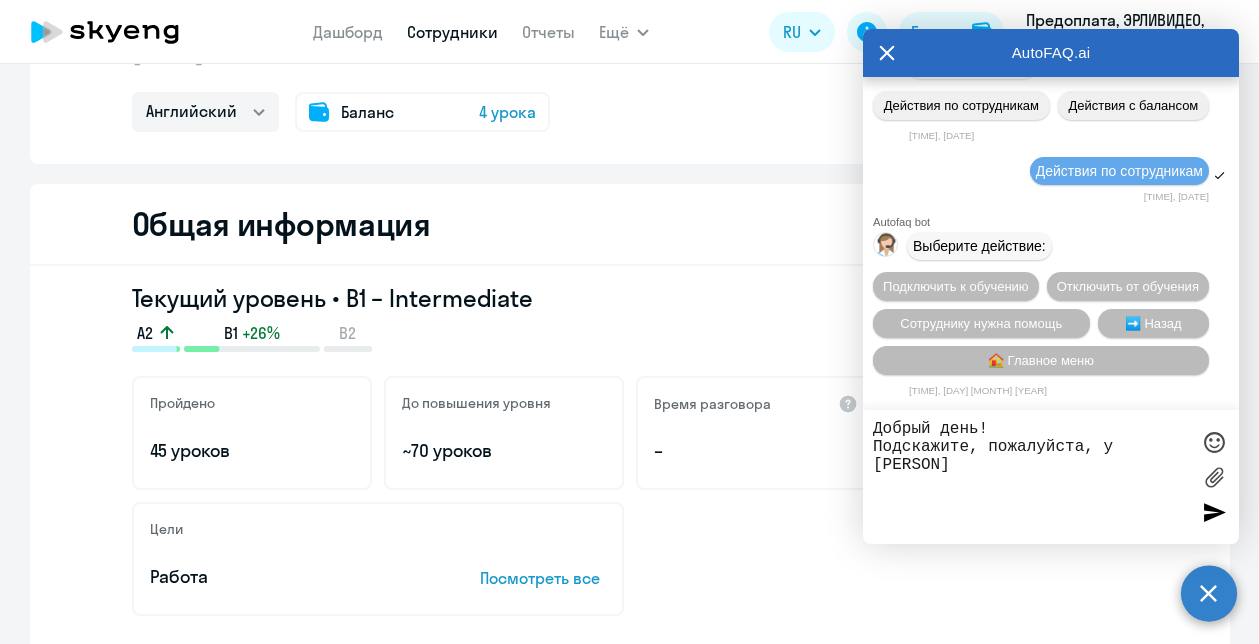 scroll, scrollTop: 16661, scrollLeft: 0, axis: vertical 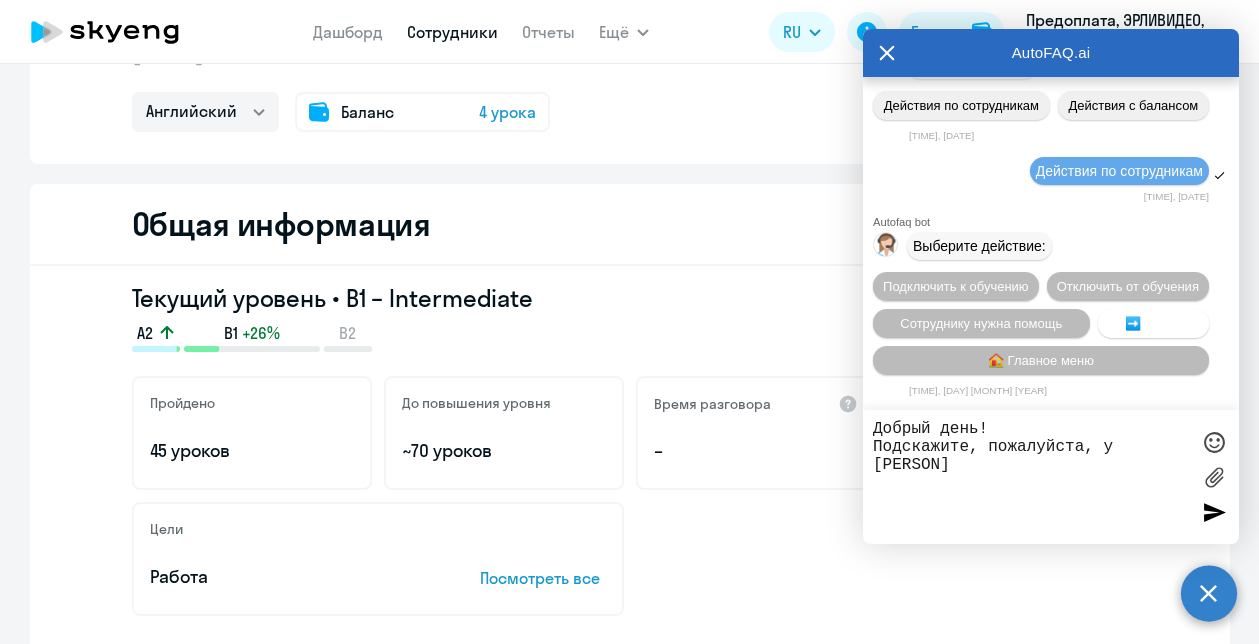click on "➡️ Назад" at bounding box center (1153, 323) 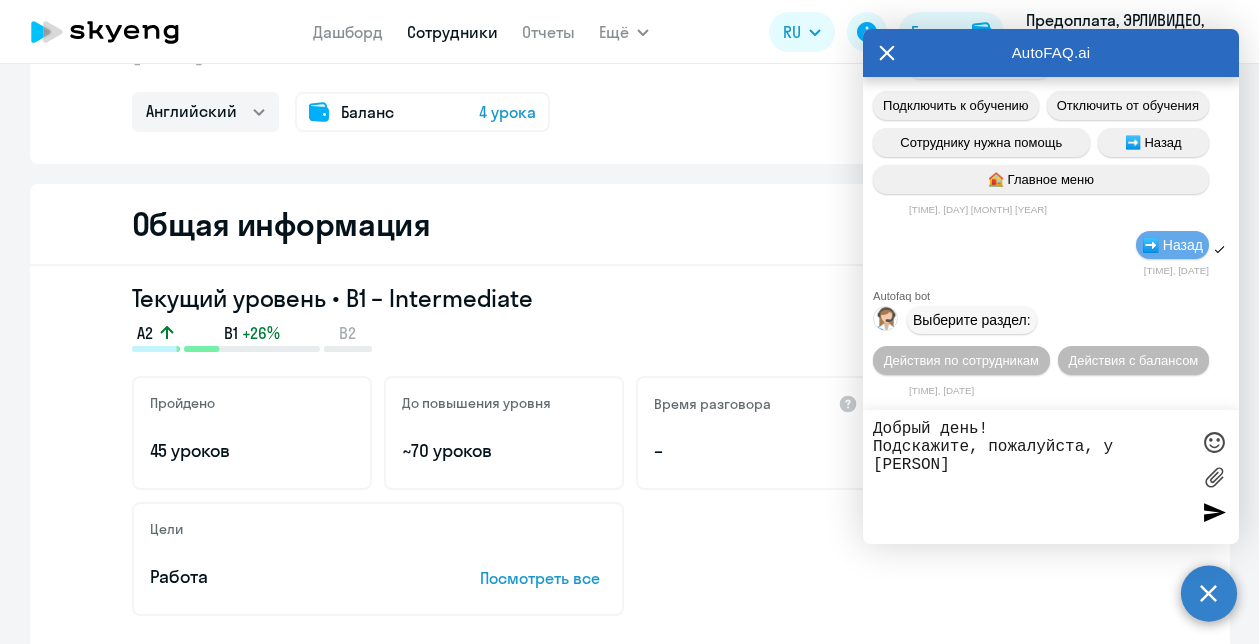 scroll, scrollTop: 16850, scrollLeft: 0, axis: vertical 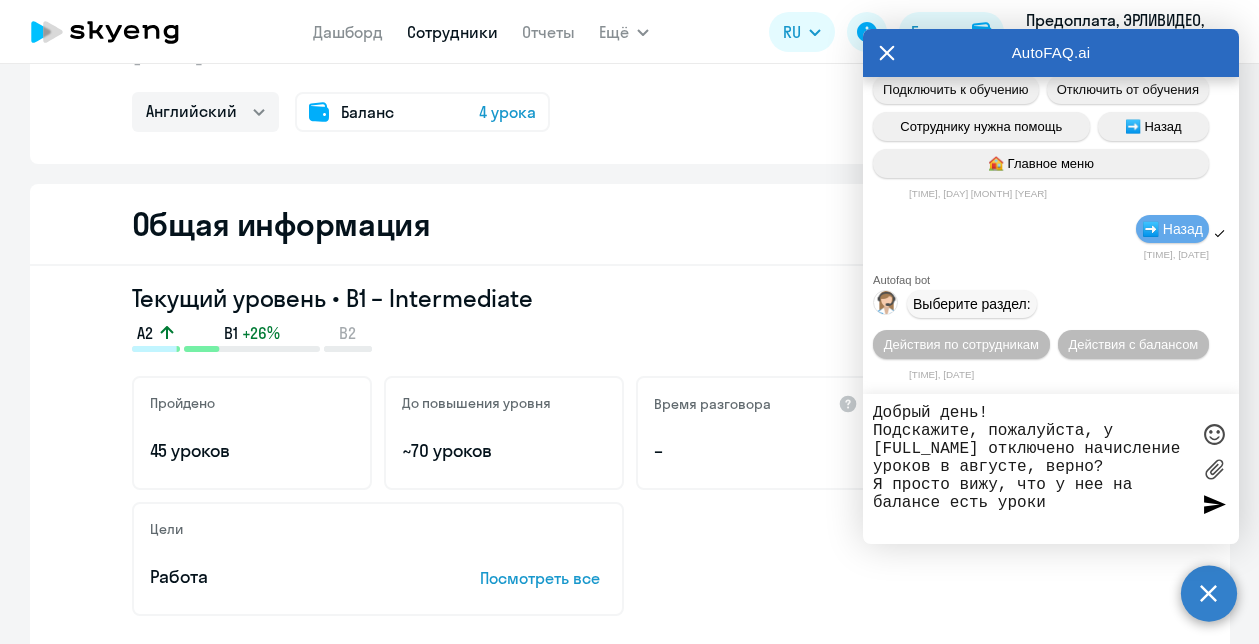 type on "Добрый день!
Подскажите, пожалуйста, у Светланы Маркитесовой отключено начисление уроков в августе, верно?
Я просто вижу, что у нее на балансе есть уроки." 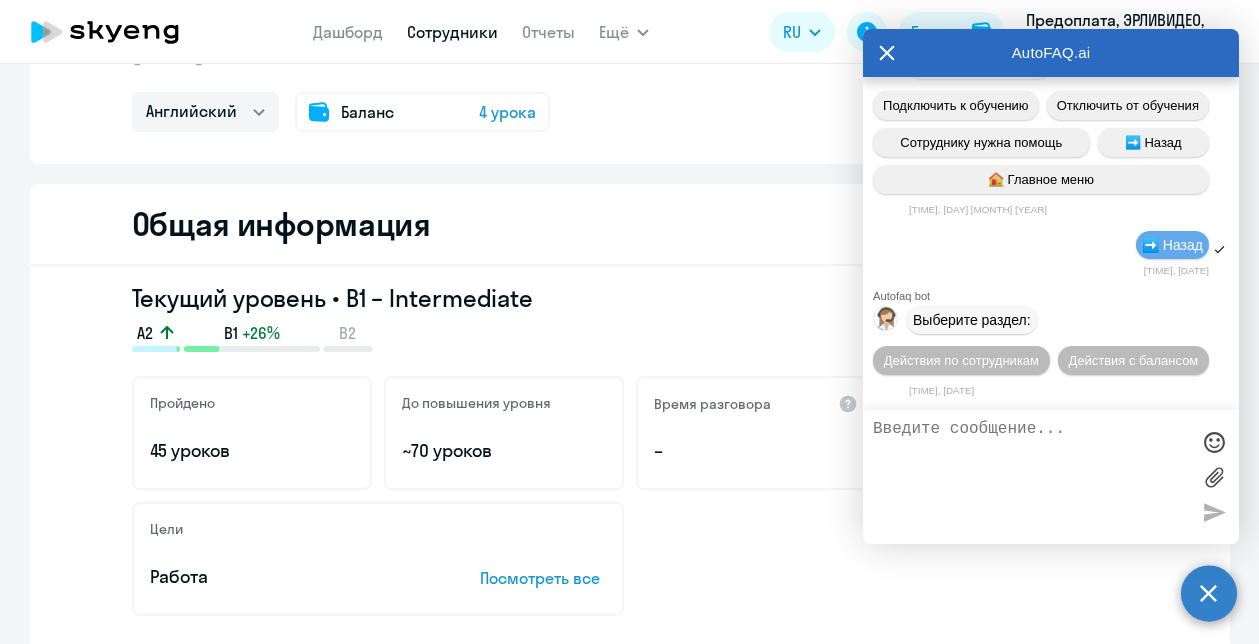 scroll, scrollTop: 16998, scrollLeft: 0, axis: vertical 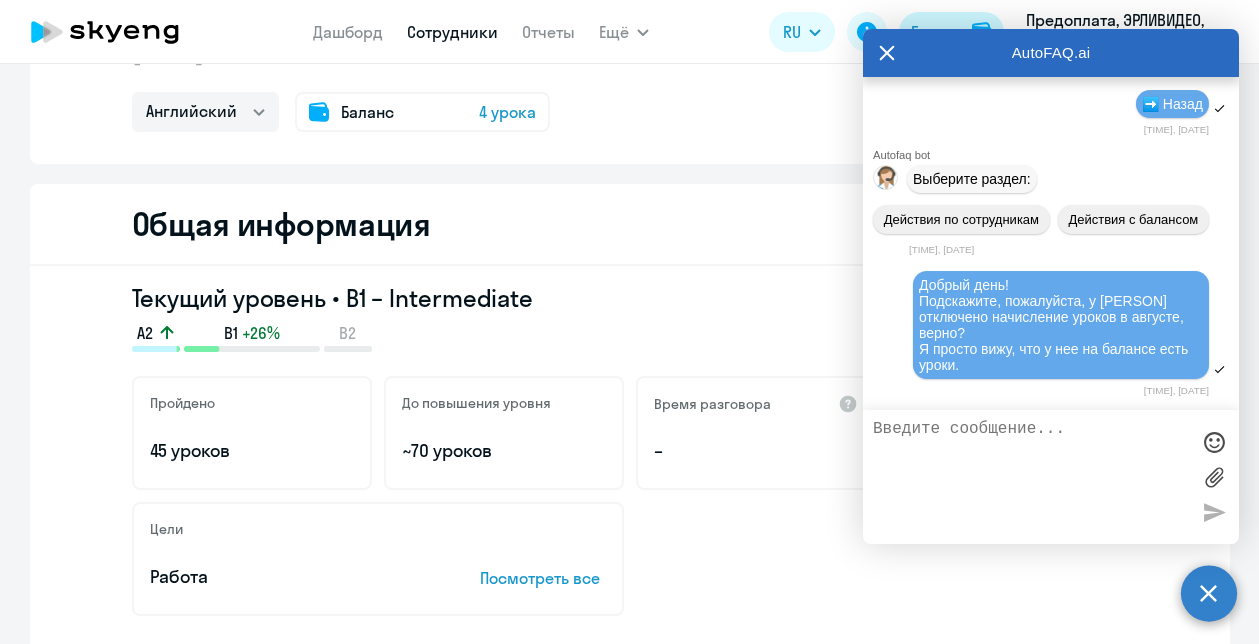 type 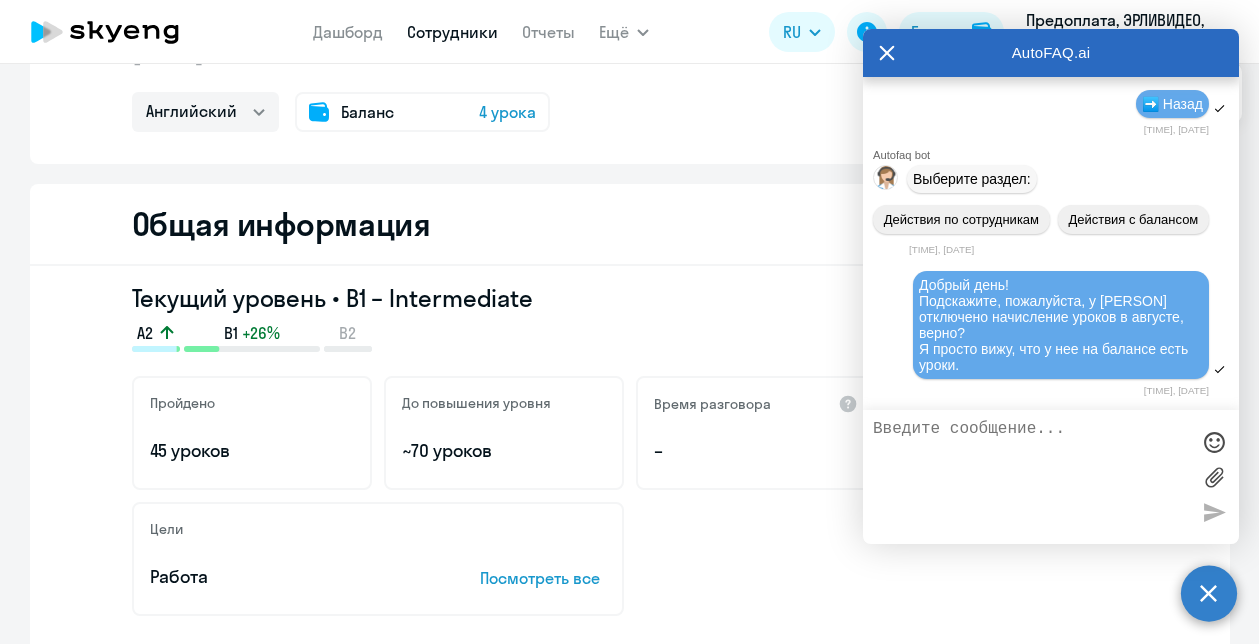 drag, startPoint x: 919, startPoint y: 276, endPoint x: 986, endPoint y: 360, distance: 107.44766 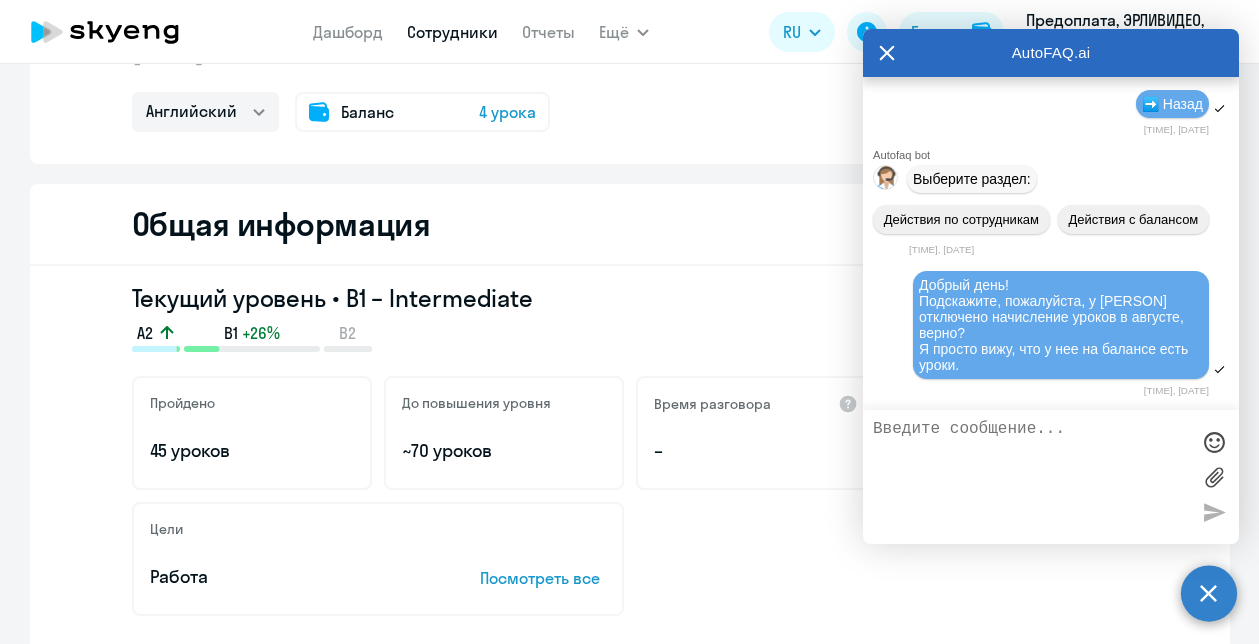 copy on "Добрый день! Подскажите, пожалуйста, у Светланы Маркитесовой отключено начисление уроков в августе, верно?
Я просто вижу, что у нее на балансе есть уроки." 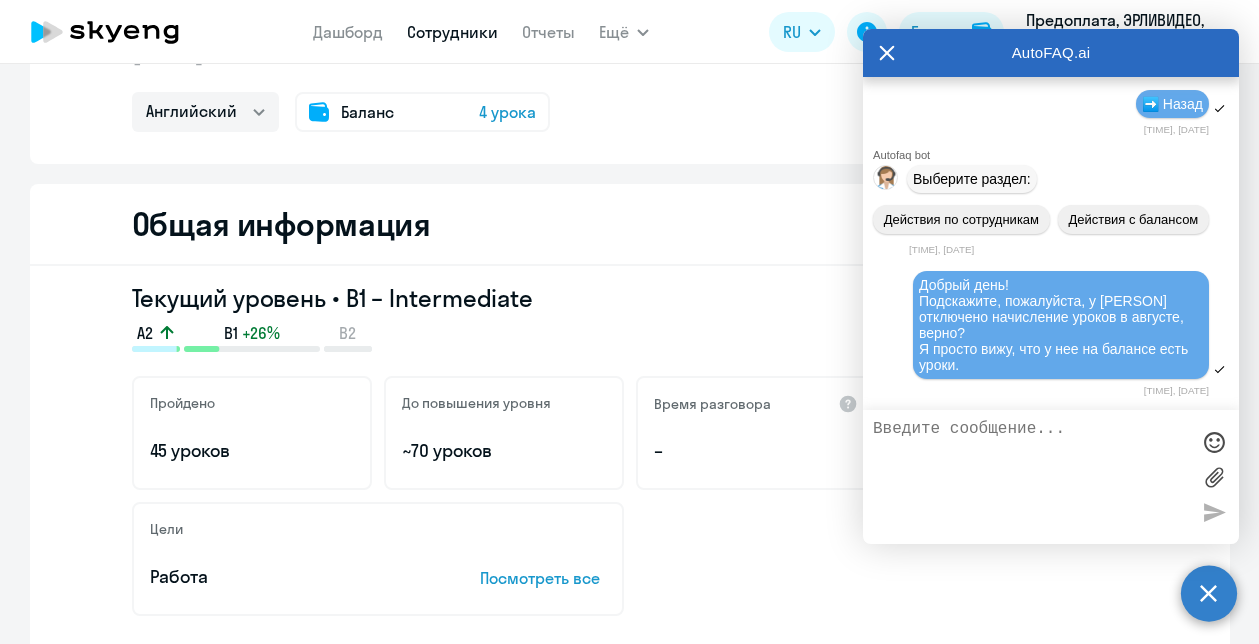 click at bounding box center (1031, 477) 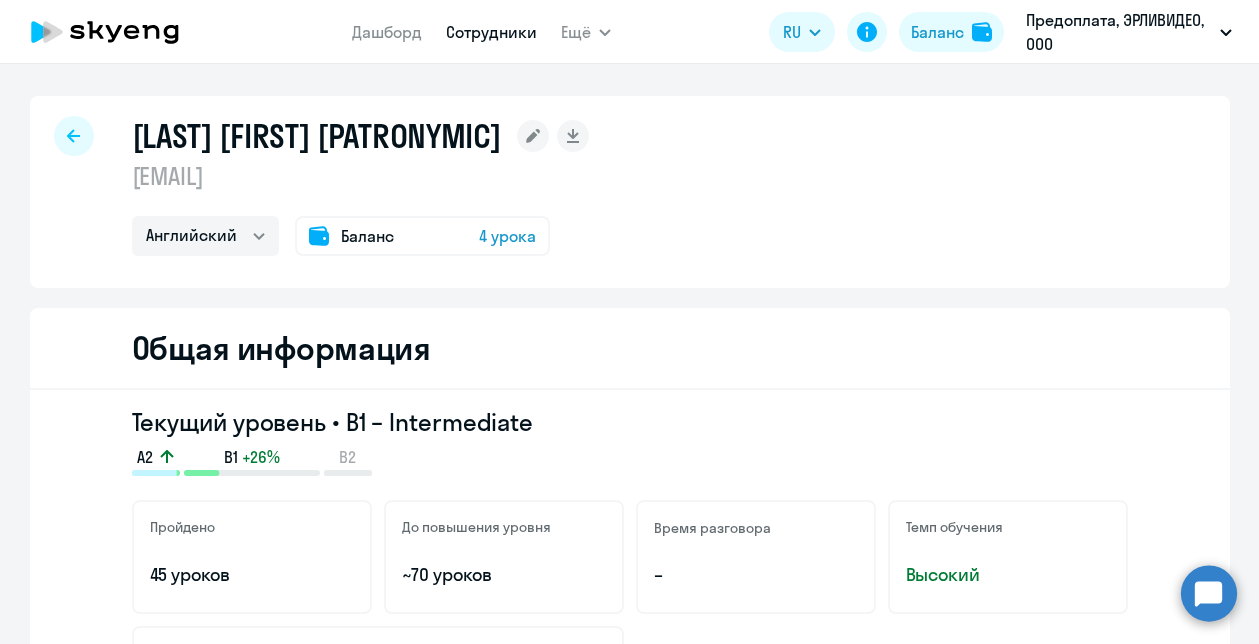 select on "english" 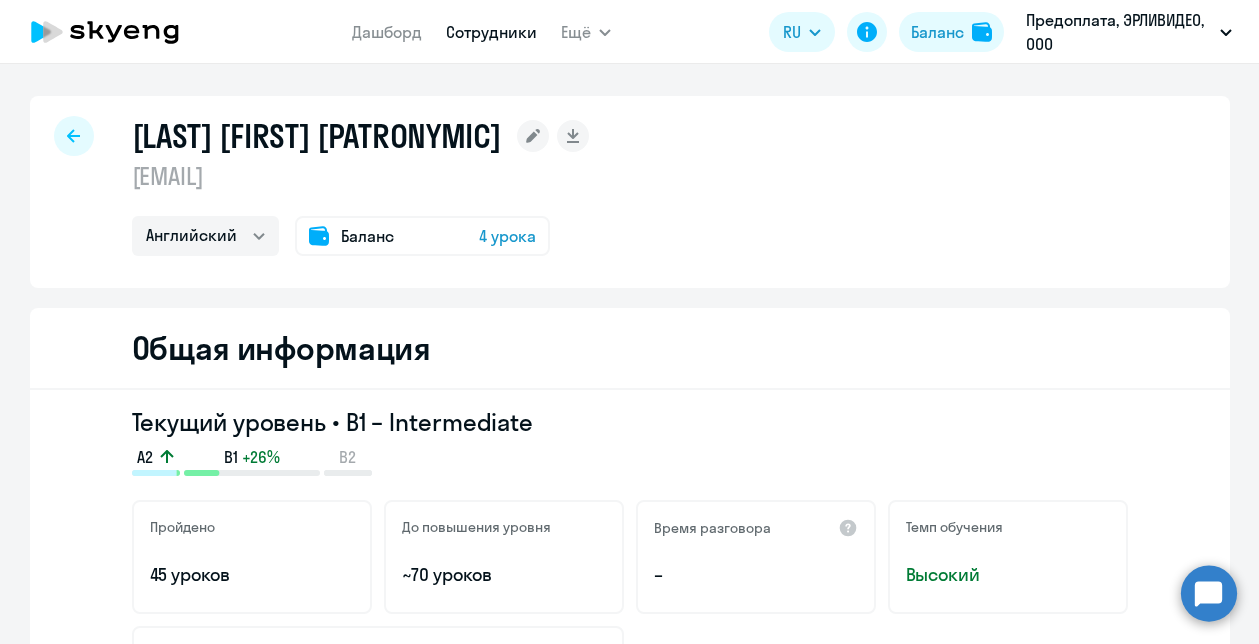 click 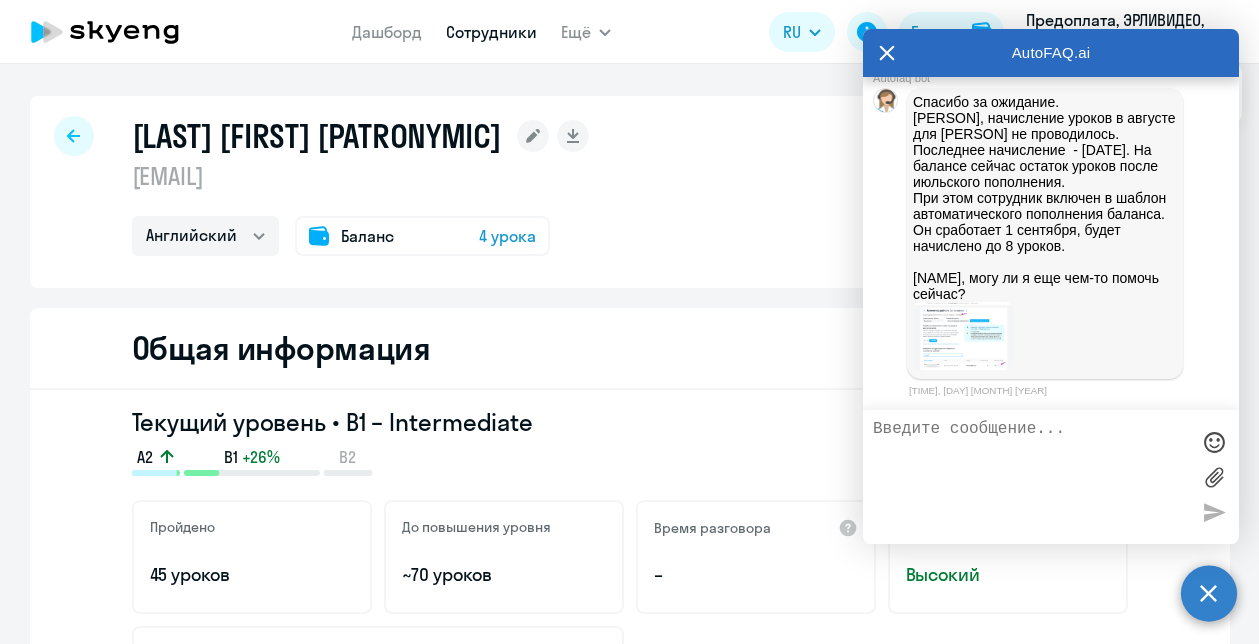 scroll, scrollTop: 17484, scrollLeft: 0, axis: vertical 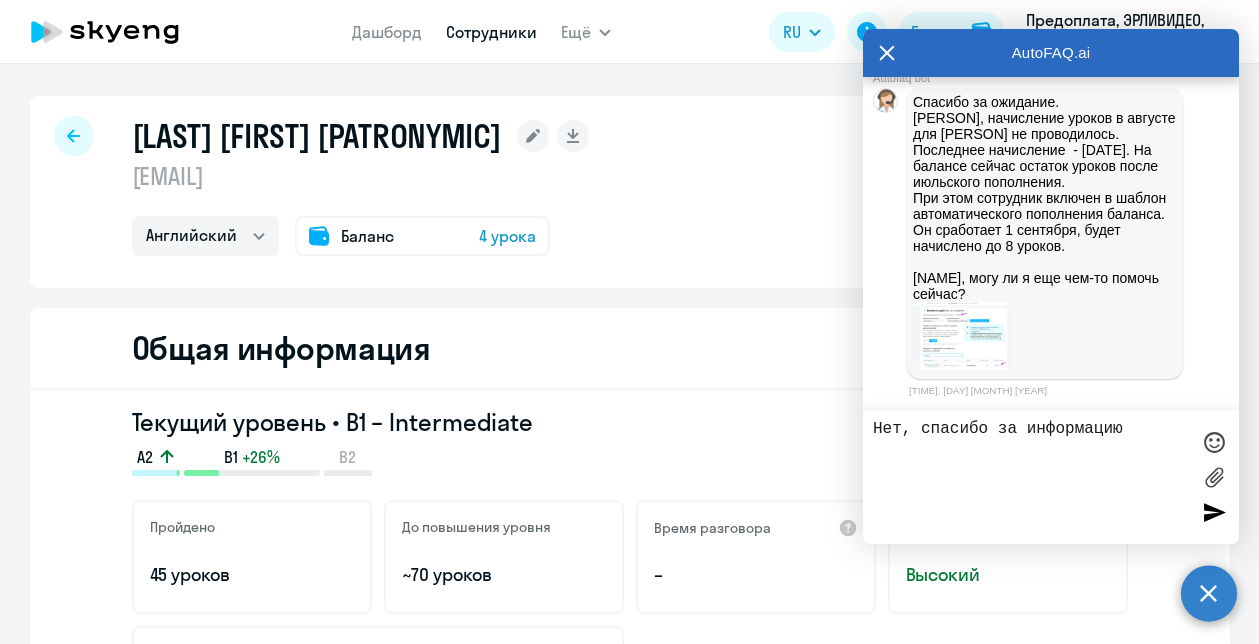 type on "Нет, спасибо за информацию!" 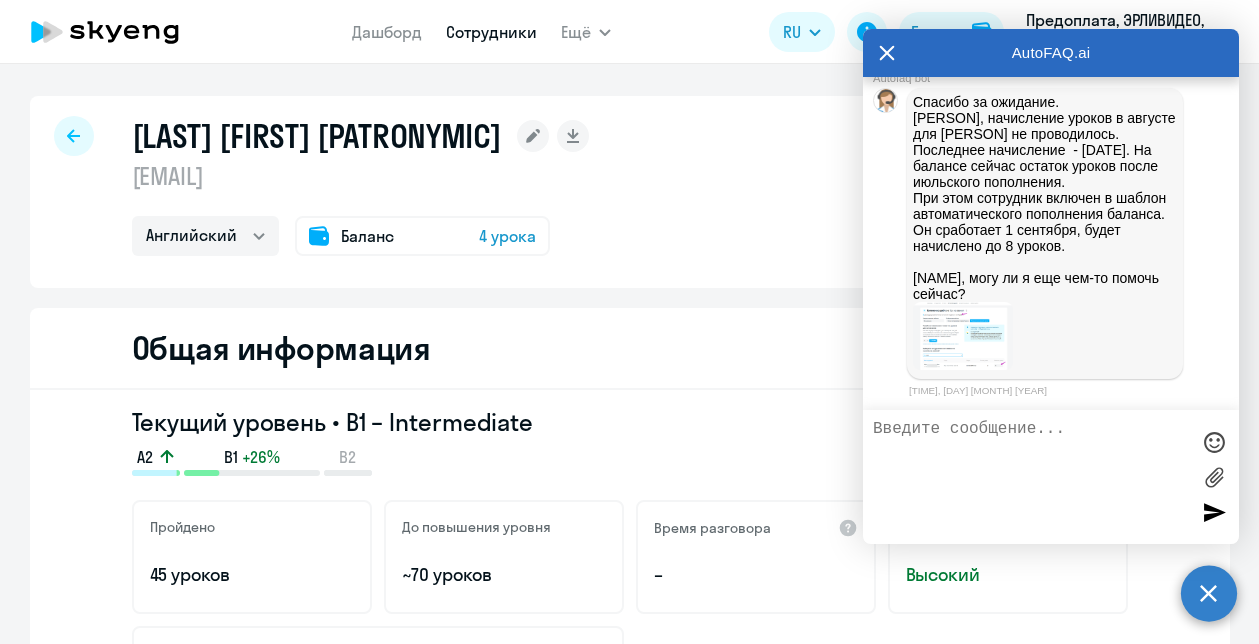 scroll, scrollTop: 17548, scrollLeft: 0, axis: vertical 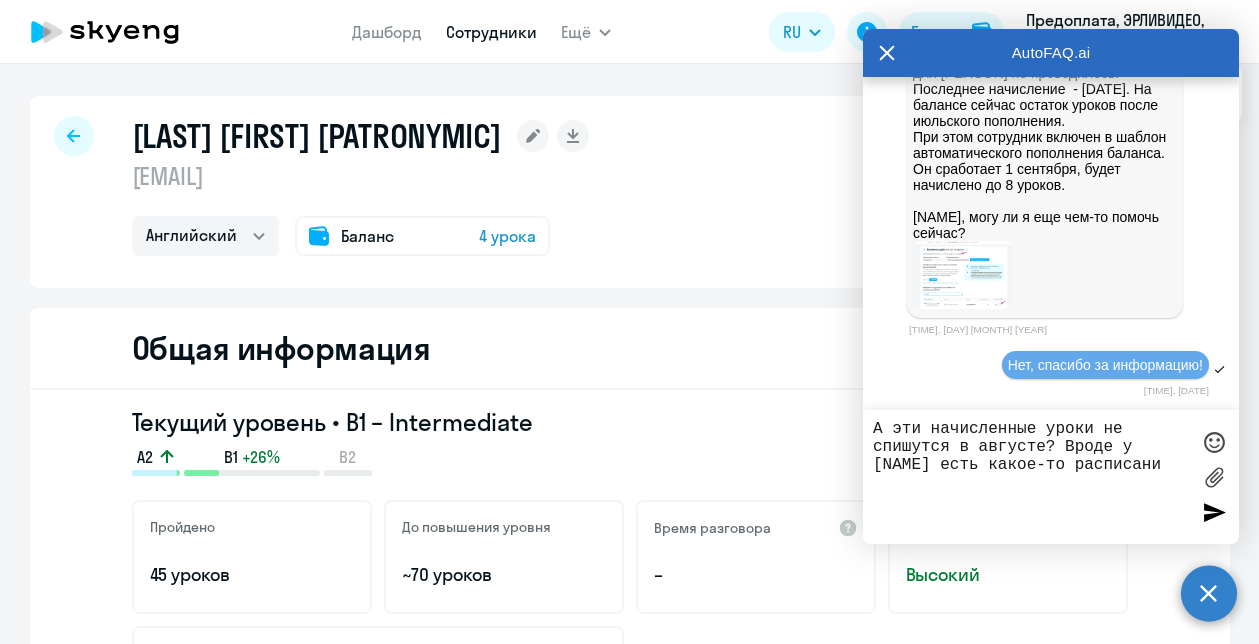 type on "А эти начисленные уроки не спишутся в августе? Вроде у [NAME] есть какое-то расписание" 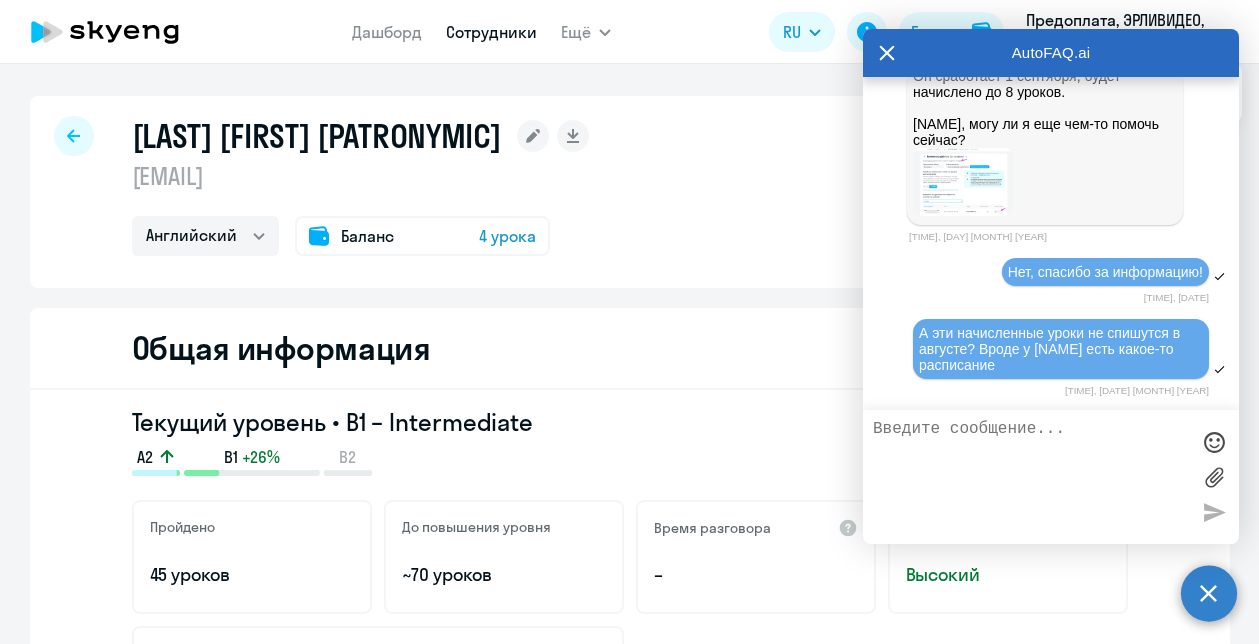 scroll, scrollTop: 17645, scrollLeft: 0, axis: vertical 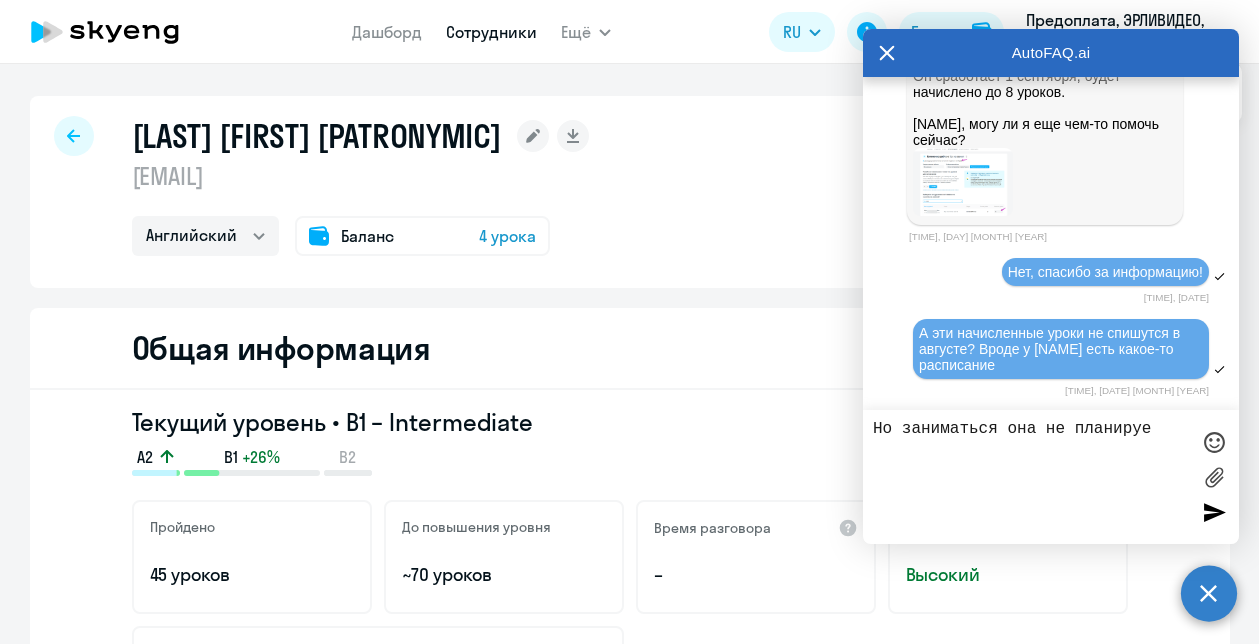 type on "Но заниматься она не планирует" 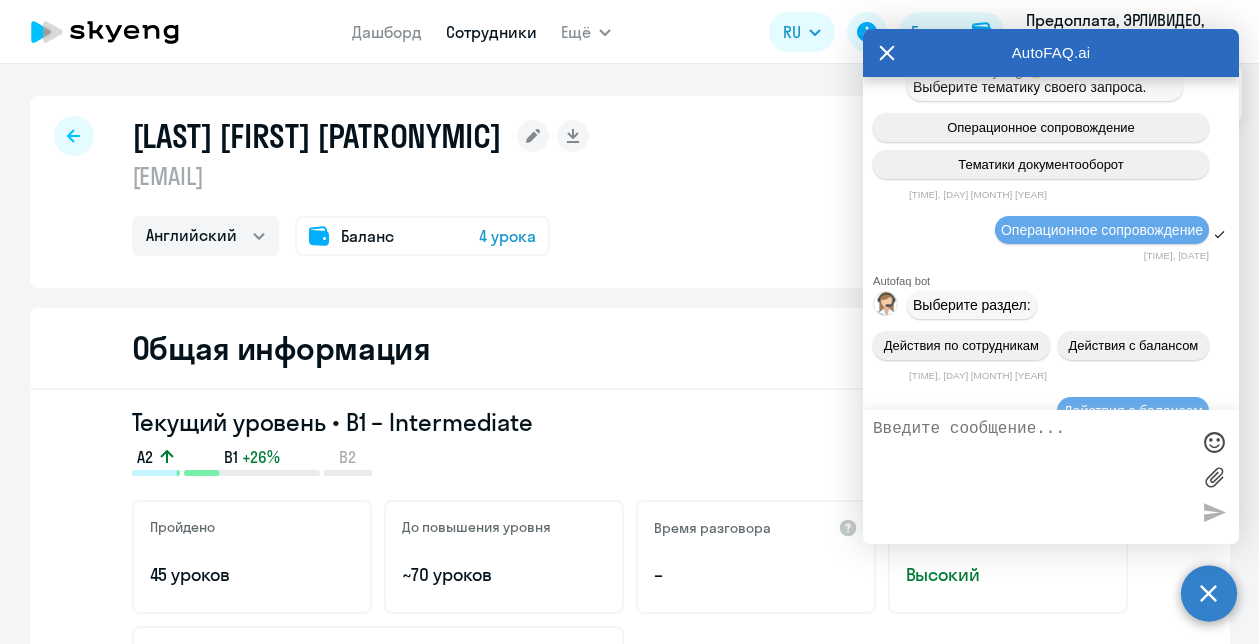 scroll, scrollTop: 15062, scrollLeft: 0, axis: vertical 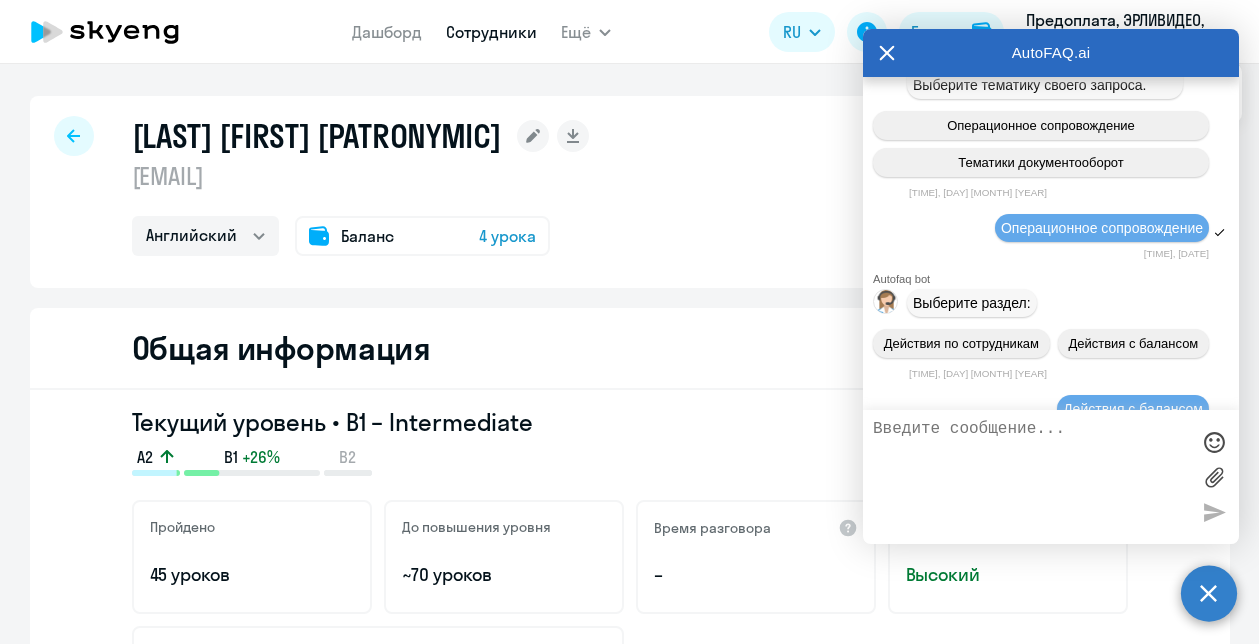 drag, startPoint x: 980, startPoint y: 371, endPoint x: 908, endPoint y: 153, distance: 229.58223 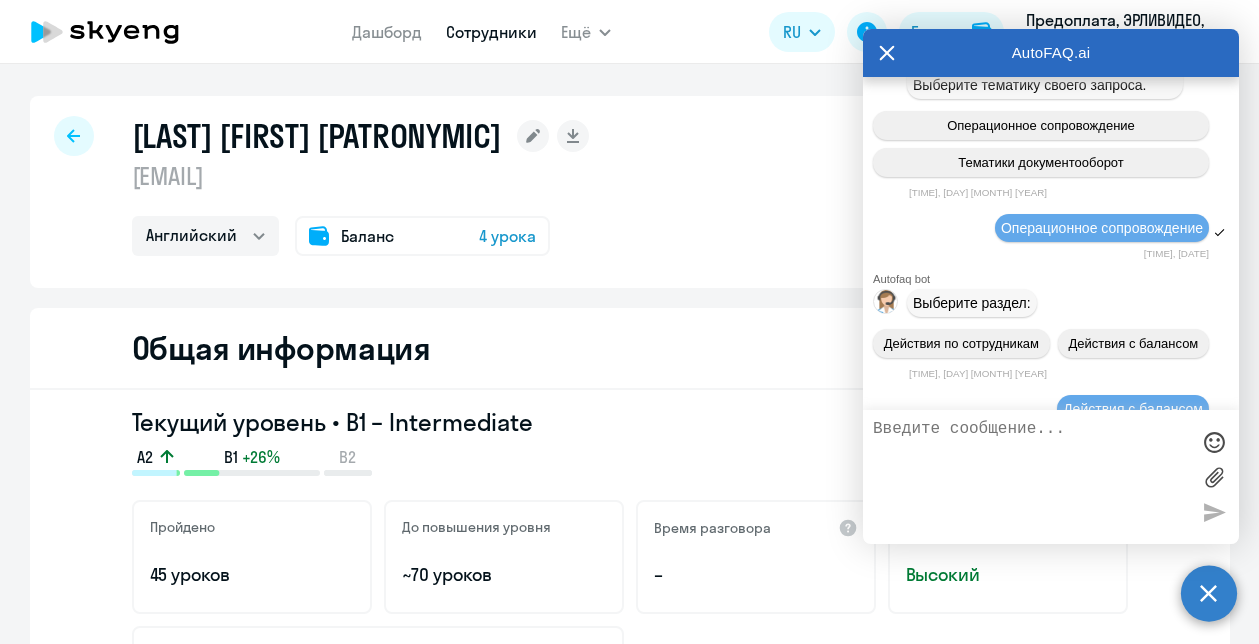 copy on "[NAME], небольшое уточнение. [NAME] в указанные даты пропуска уроков оформляла перерывы в обучении. Но так как она оформляла перерывы менее, чем за 4 часа до назначенного времени регулярное урока, эти уроки списывались с баланса [NAME] как пропущенные учеником. Чтобы уроки сохранялись на балансе, переносить/отменять или оформлять перерыв в обучении необходимо не менее, чем за 4 часа до назначенного времени." 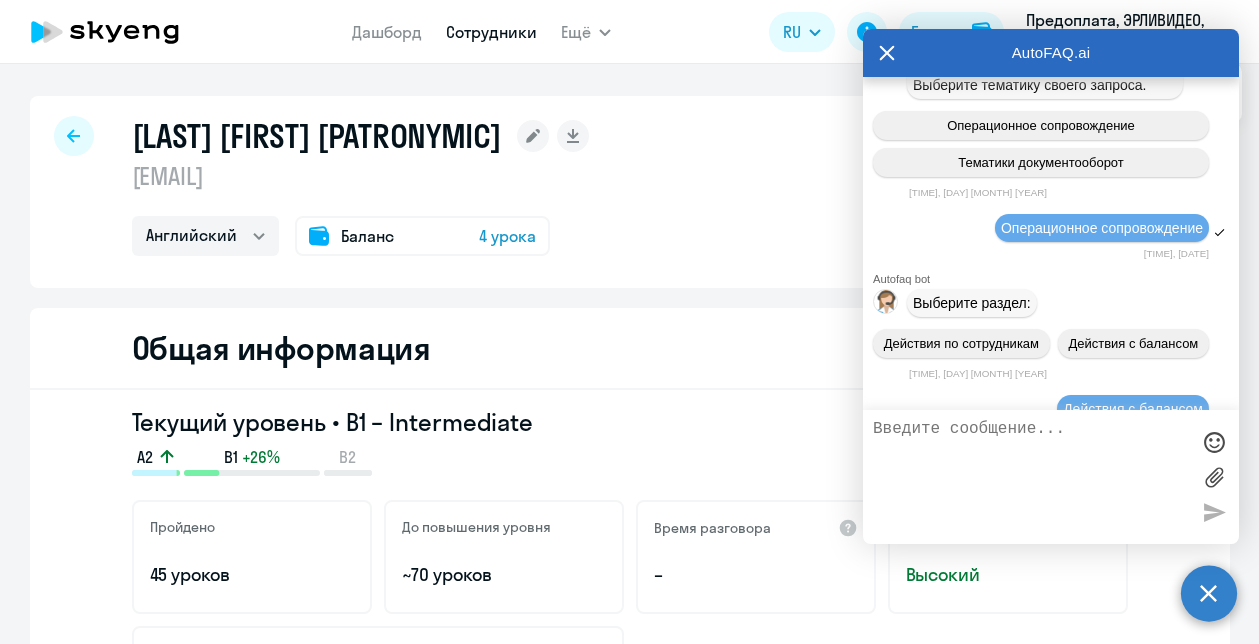 click at bounding box center [1031, 477] 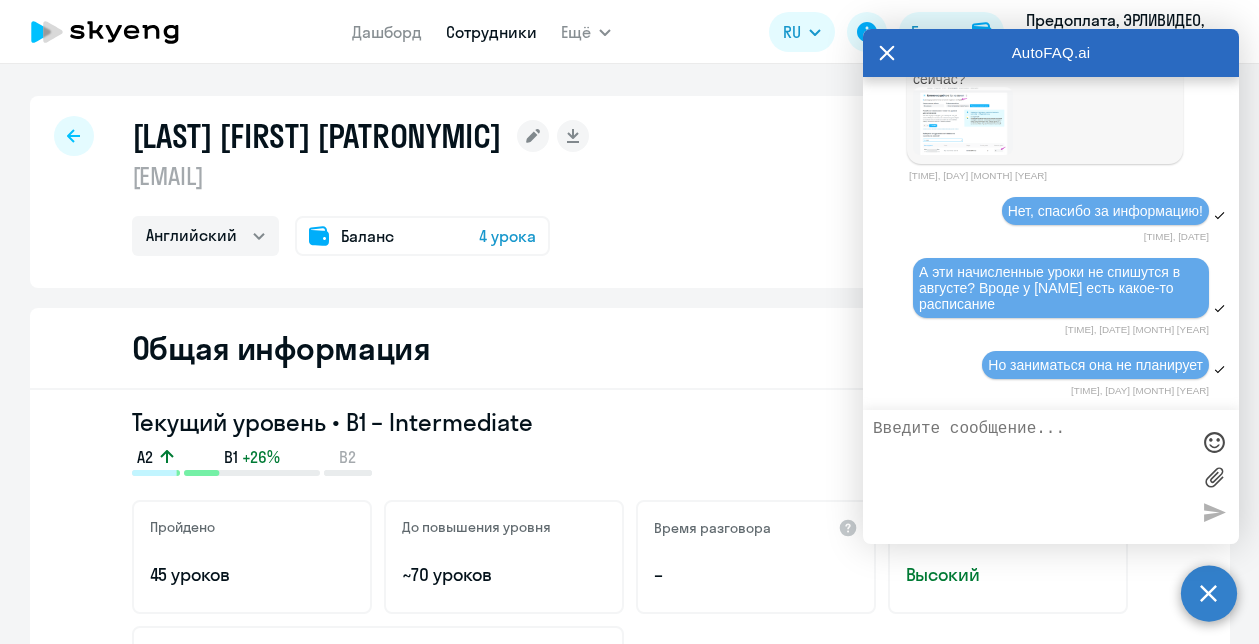 scroll, scrollTop: 17707, scrollLeft: 0, axis: vertical 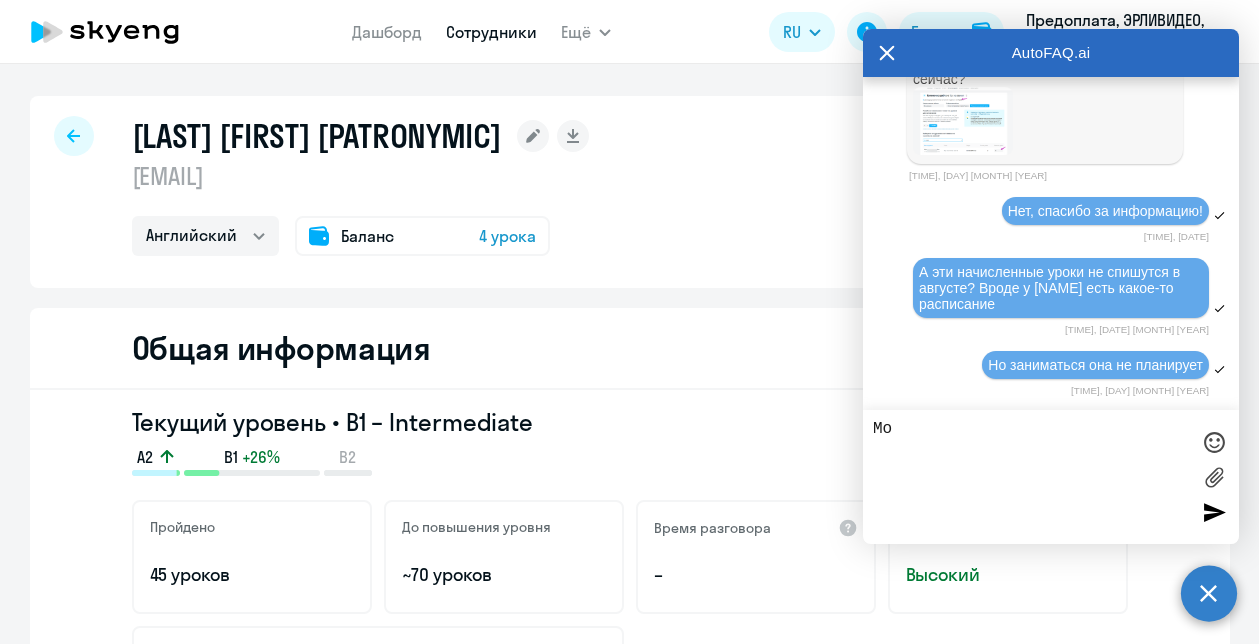type on "М" 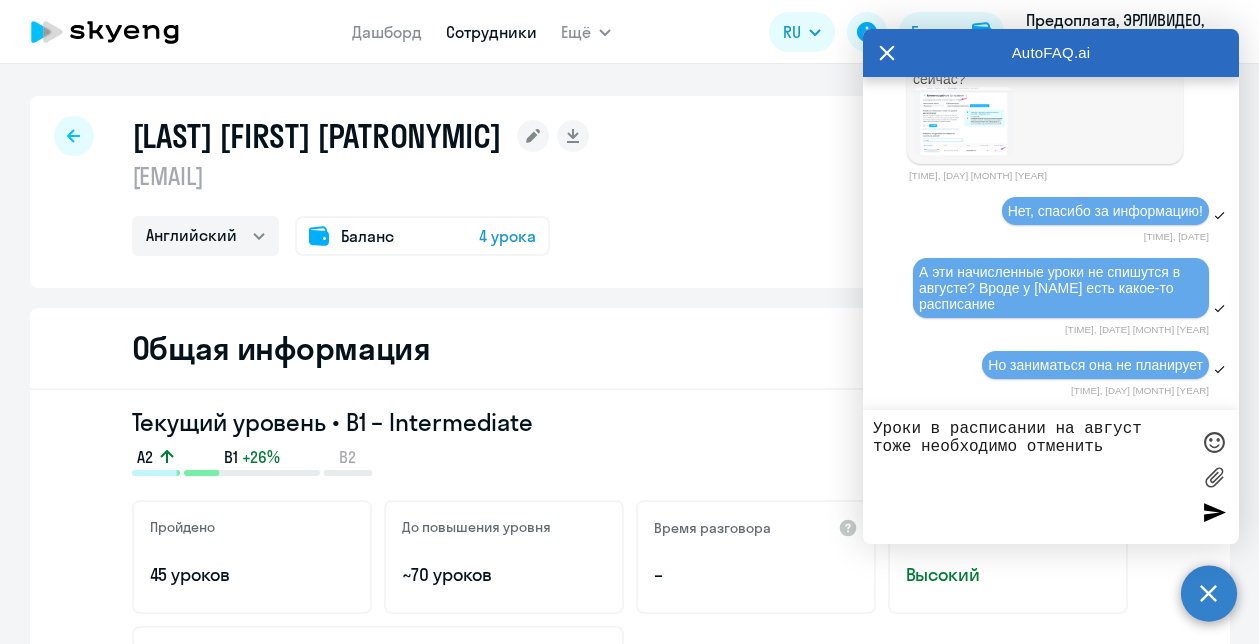 type on "Уроки в расписании на август тоже необходимо отменить?" 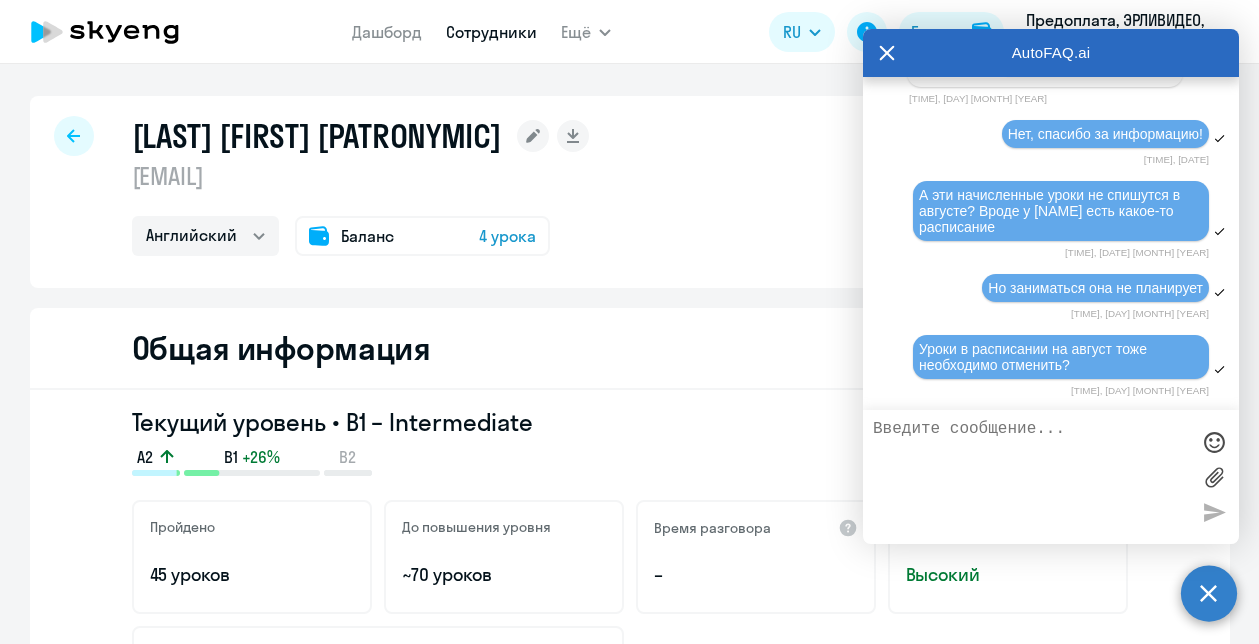 scroll, scrollTop: 17614, scrollLeft: 0, axis: vertical 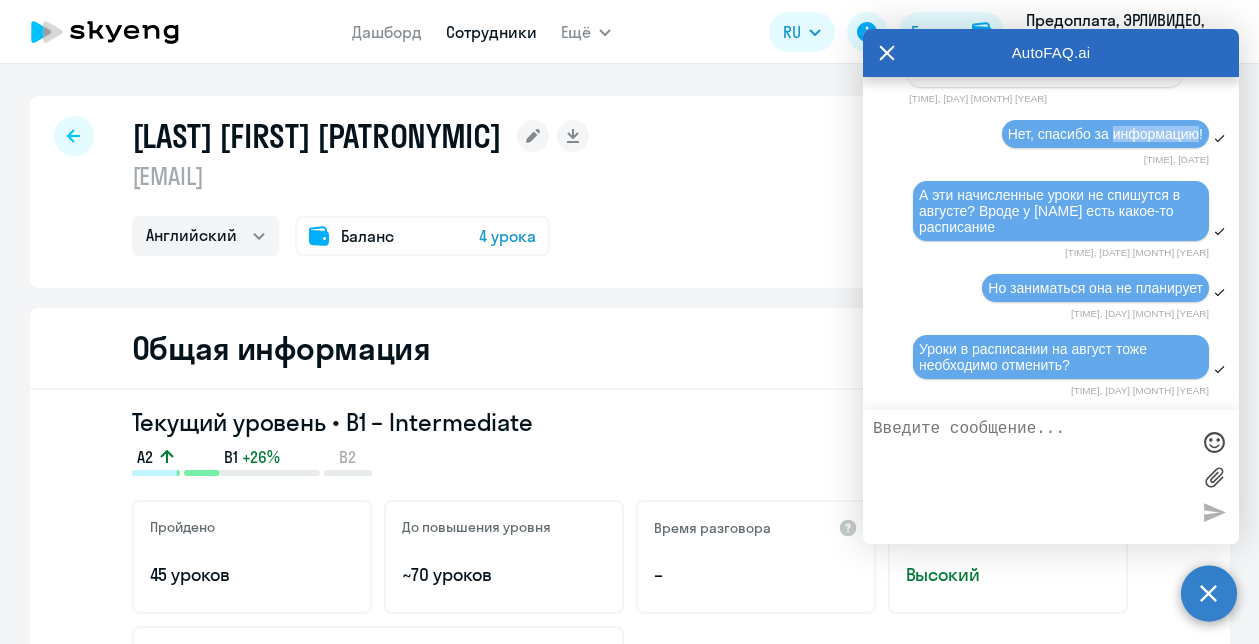 click on "Нет, спасибо за информацию!" at bounding box center [1105, 134] 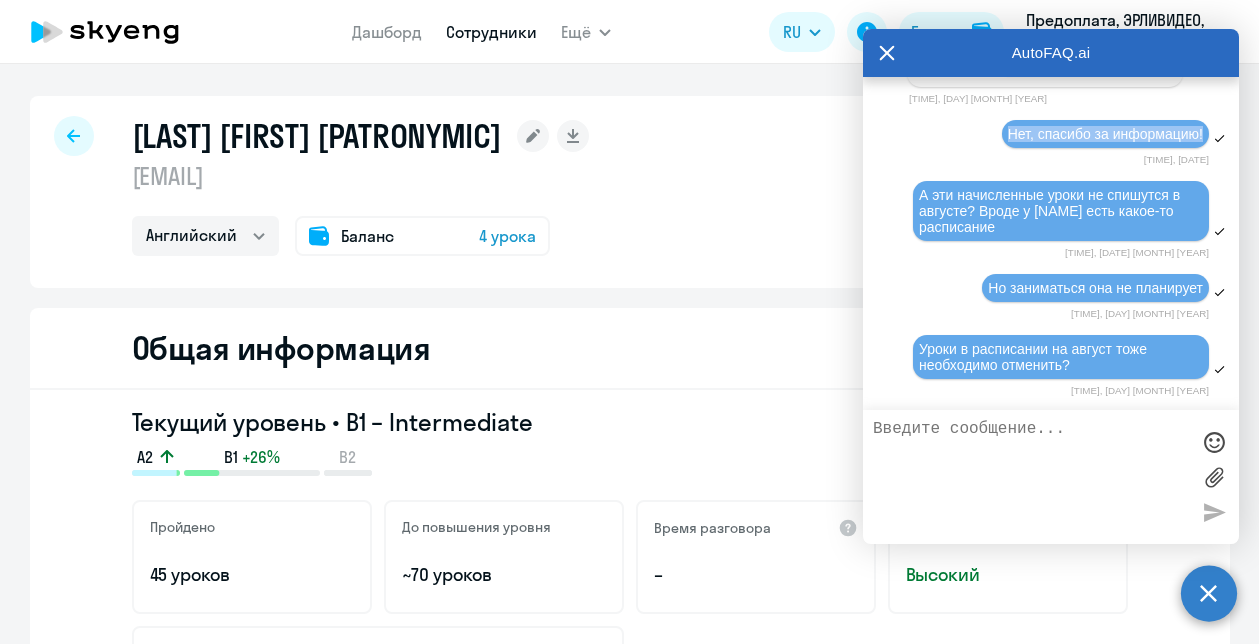 click on "Нет, спасибо за информацию!" at bounding box center [1051, 135] 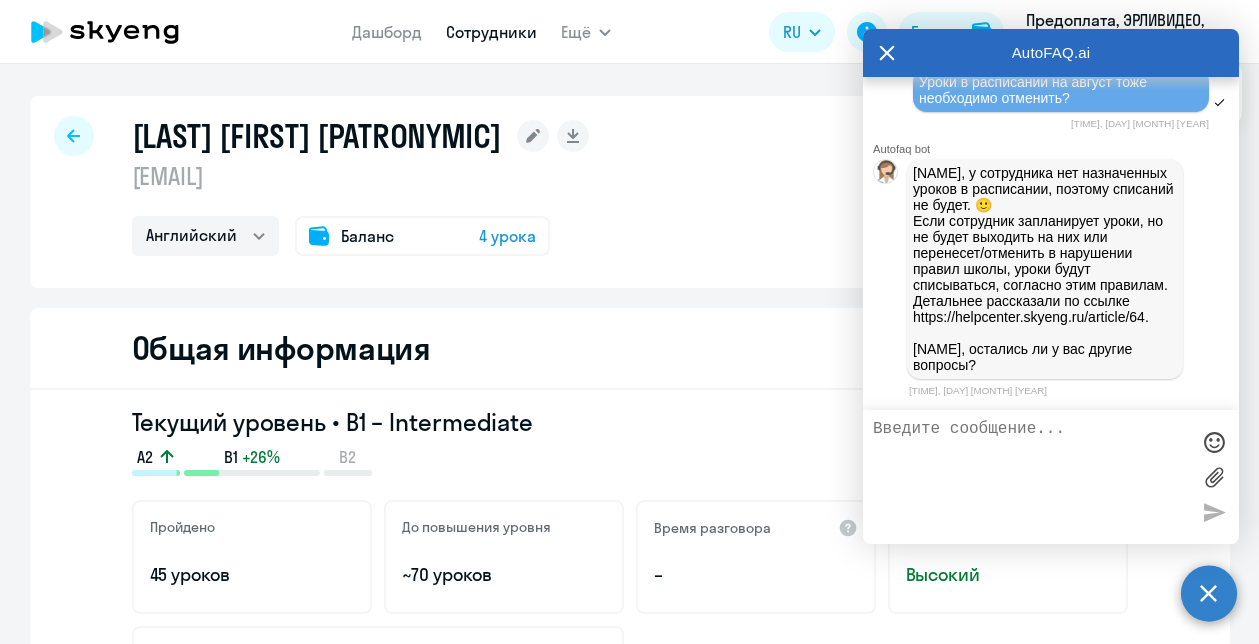 scroll, scrollTop: 18071, scrollLeft: 0, axis: vertical 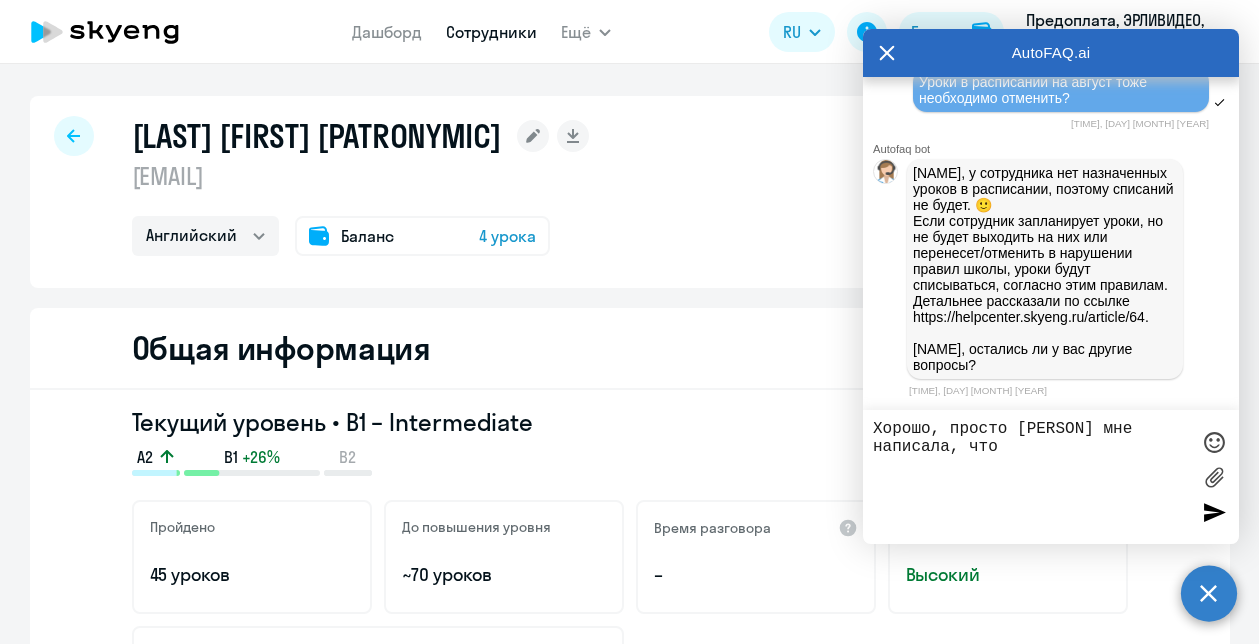paste on "я просто вижу, что расписание не поменялось" 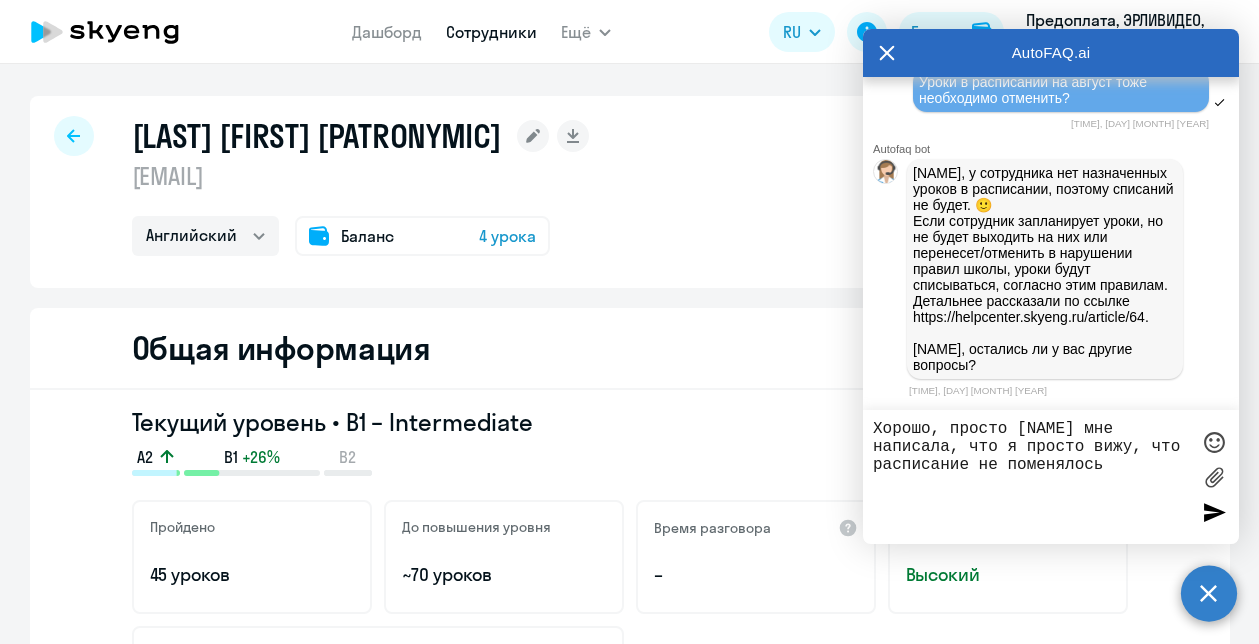drag, startPoint x: 1008, startPoint y: 445, endPoint x: 1129, endPoint y: 450, distance: 121.103264 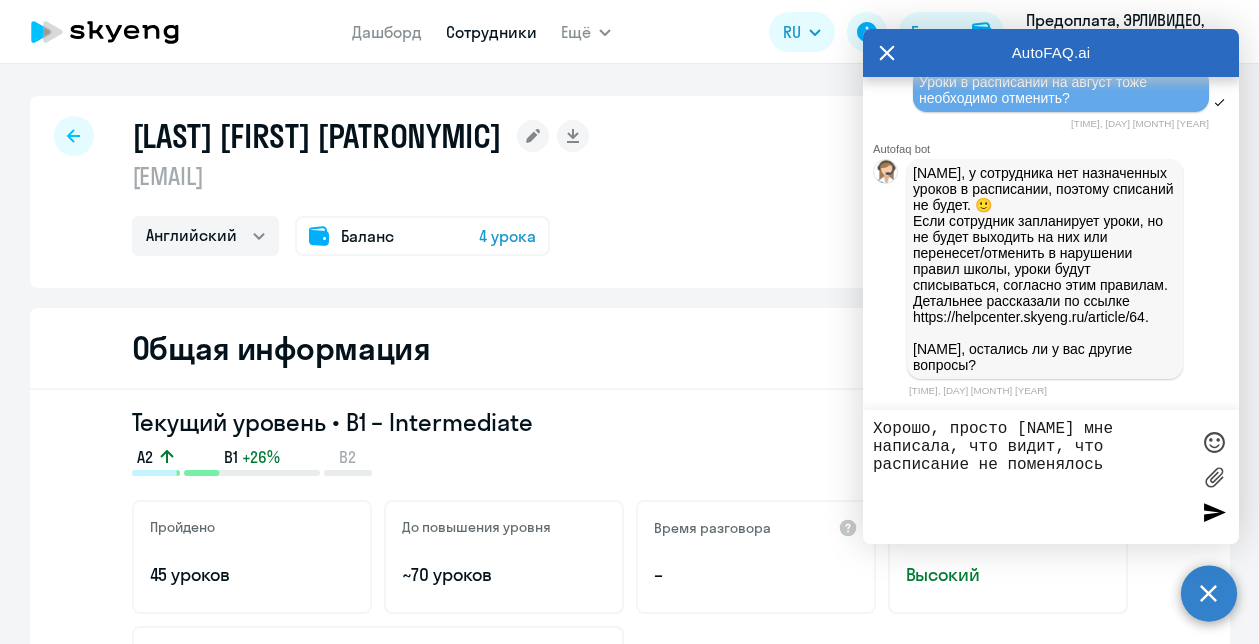 click on "Хорошо, просто [NAME] мне написала, что видит, что расписание не поменялось" at bounding box center (1031, 477) 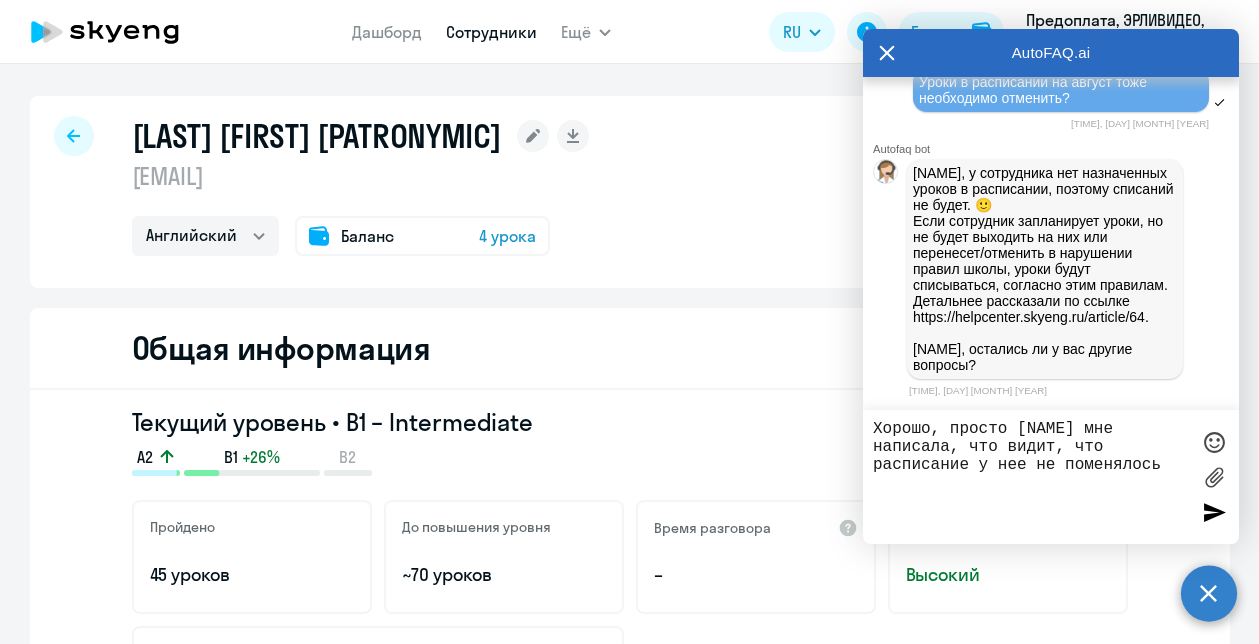 click on "Хорошо, просто [NAME] мне написала, что видит, что расписание у нее не поменялось" at bounding box center [1031, 477] 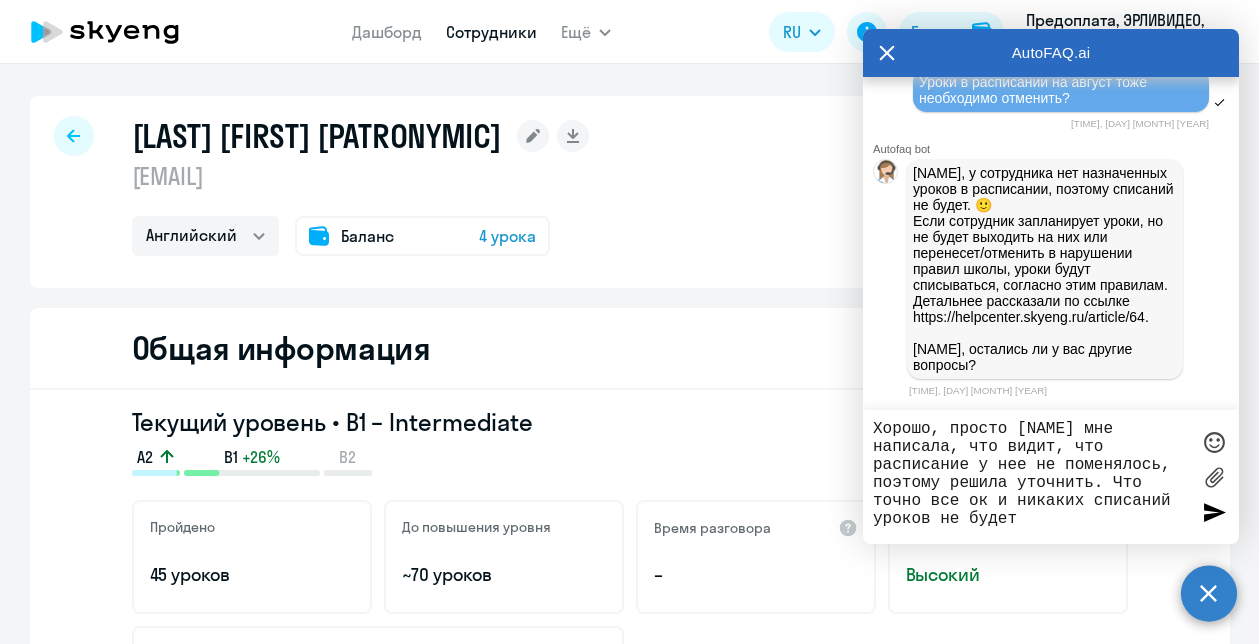 type on "Хорошо, просто [NAME] мне написала, что видит, что расписание у нее не поменялось, поэтому решила уточнить. Что точно все ок и никаких списаний уроков не будет." 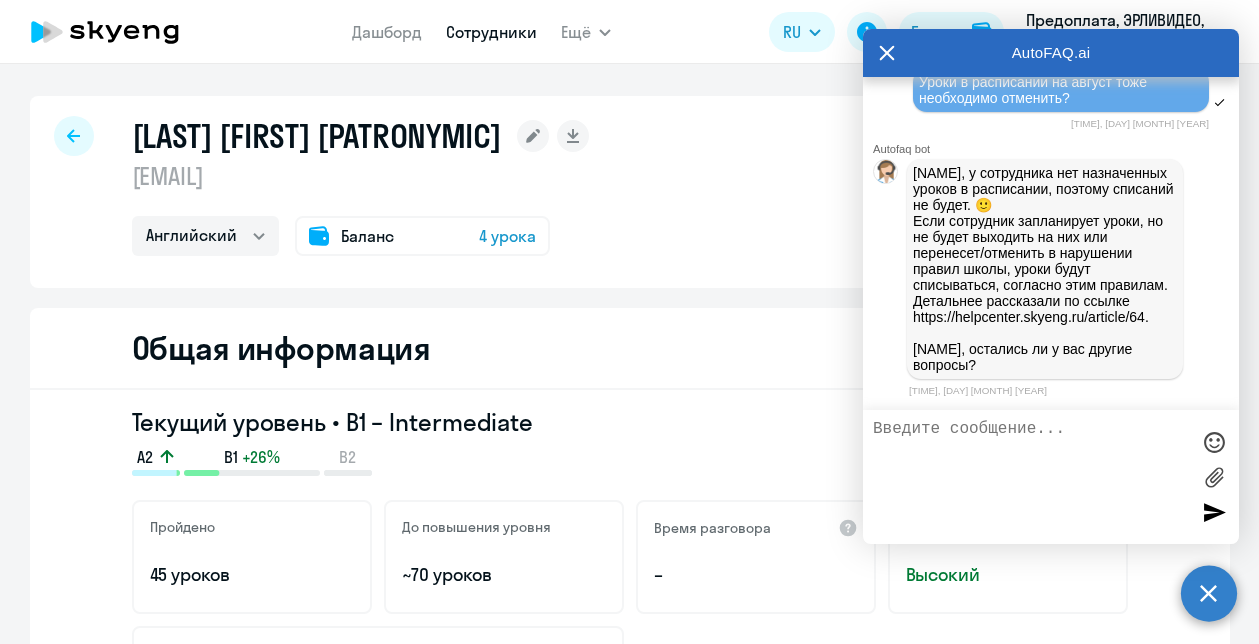 scroll, scrollTop: 18203, scrollLeft: 0, axis: vertical 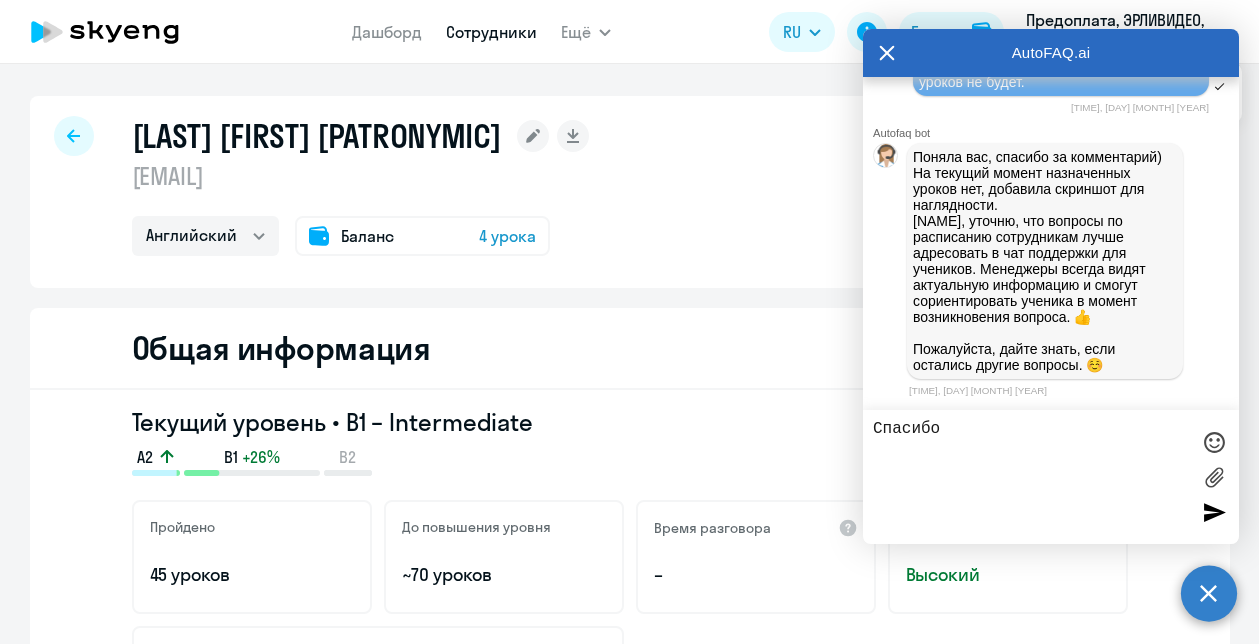 type on "Спасибо!" 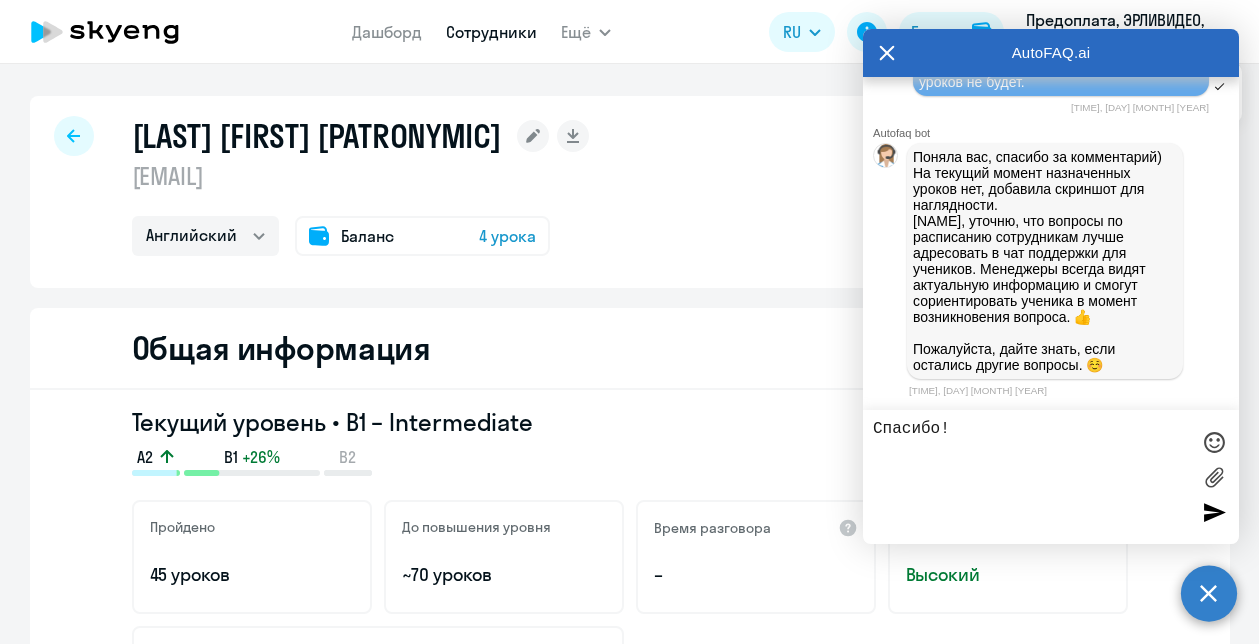 type 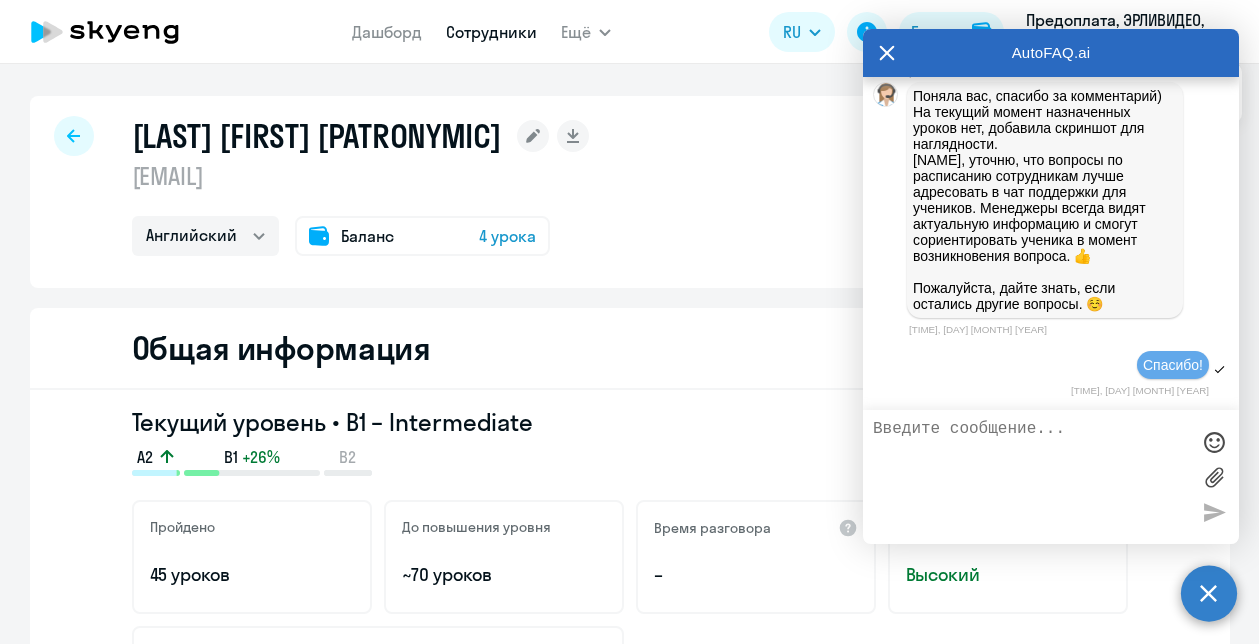 scroll, scrollTop: 17576, scrollLeft: 0, axis: vertical 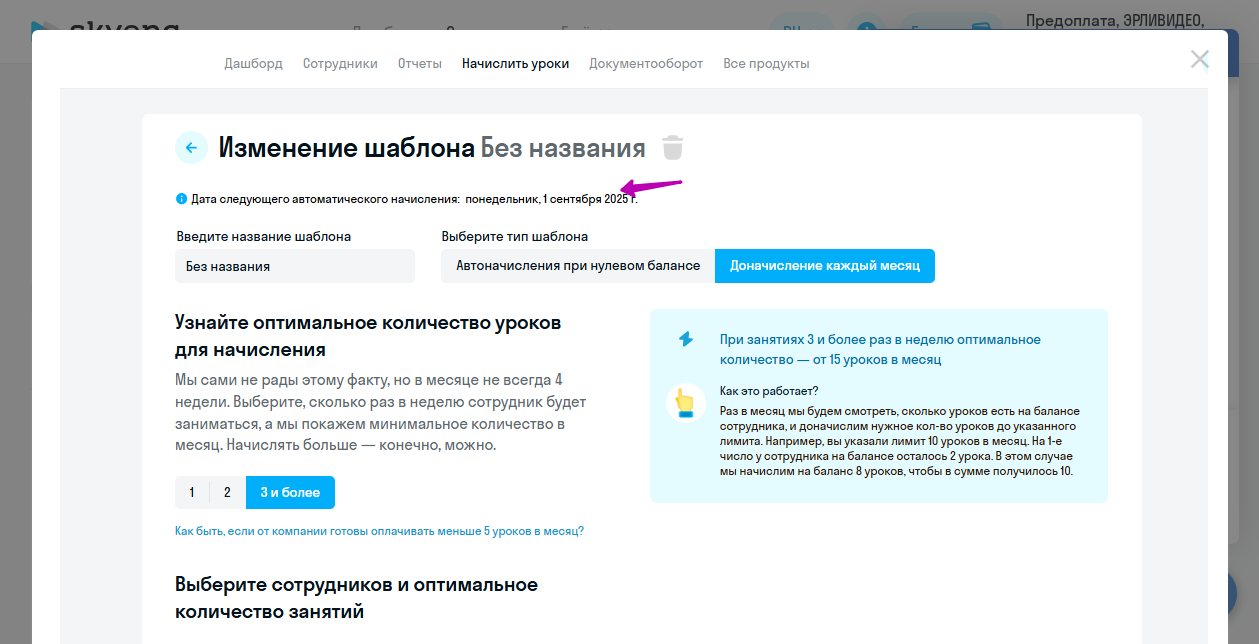 click at bounding box center [634, 440] 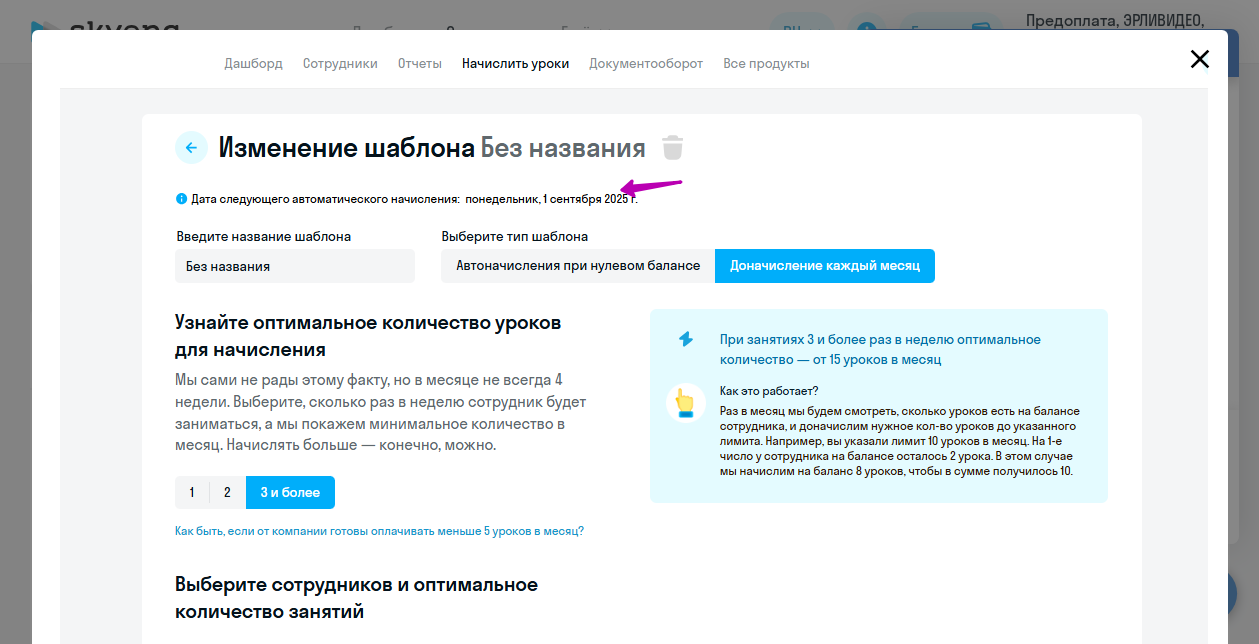 click 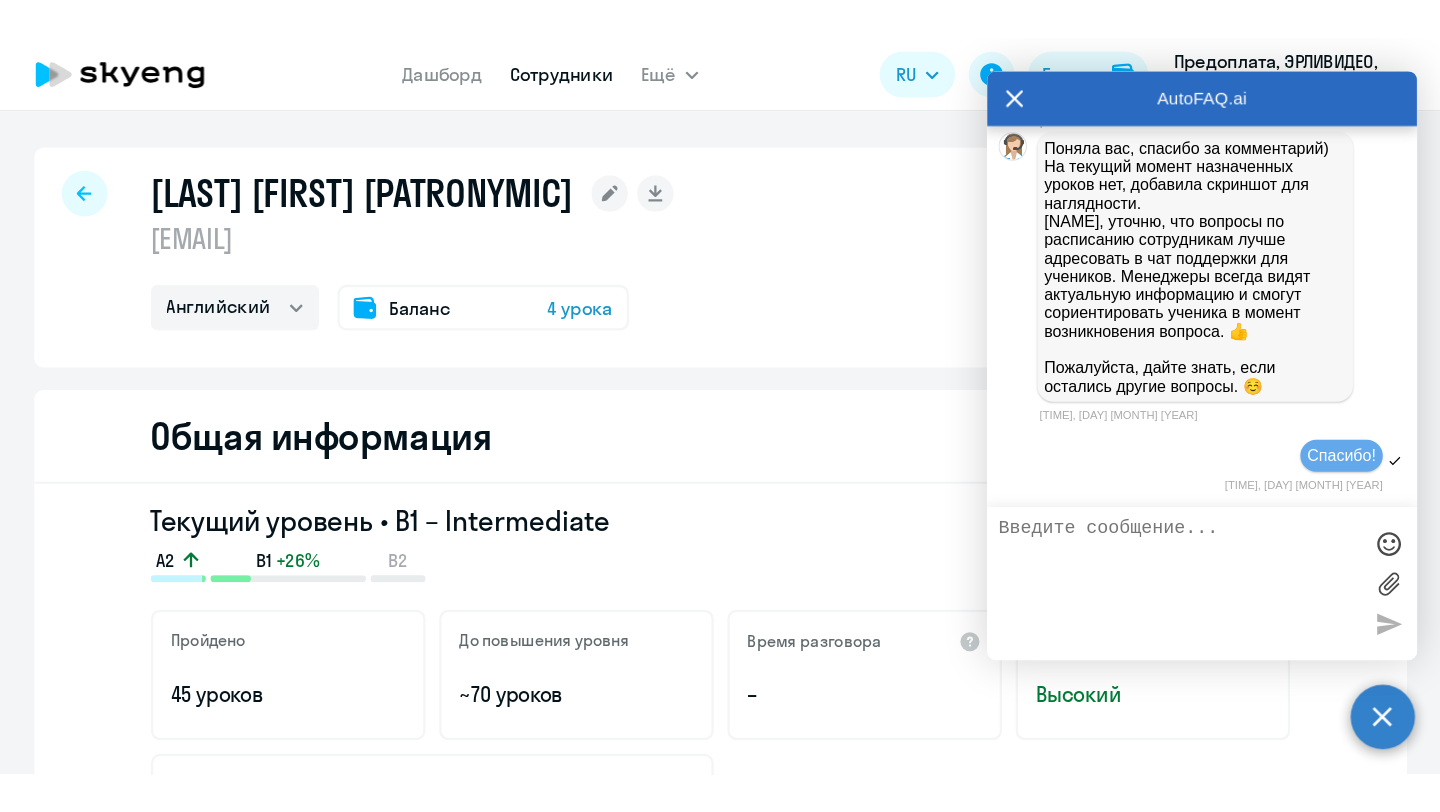 scroll, scrollTop: 18568, scrollLeft: 0, axis: vertical 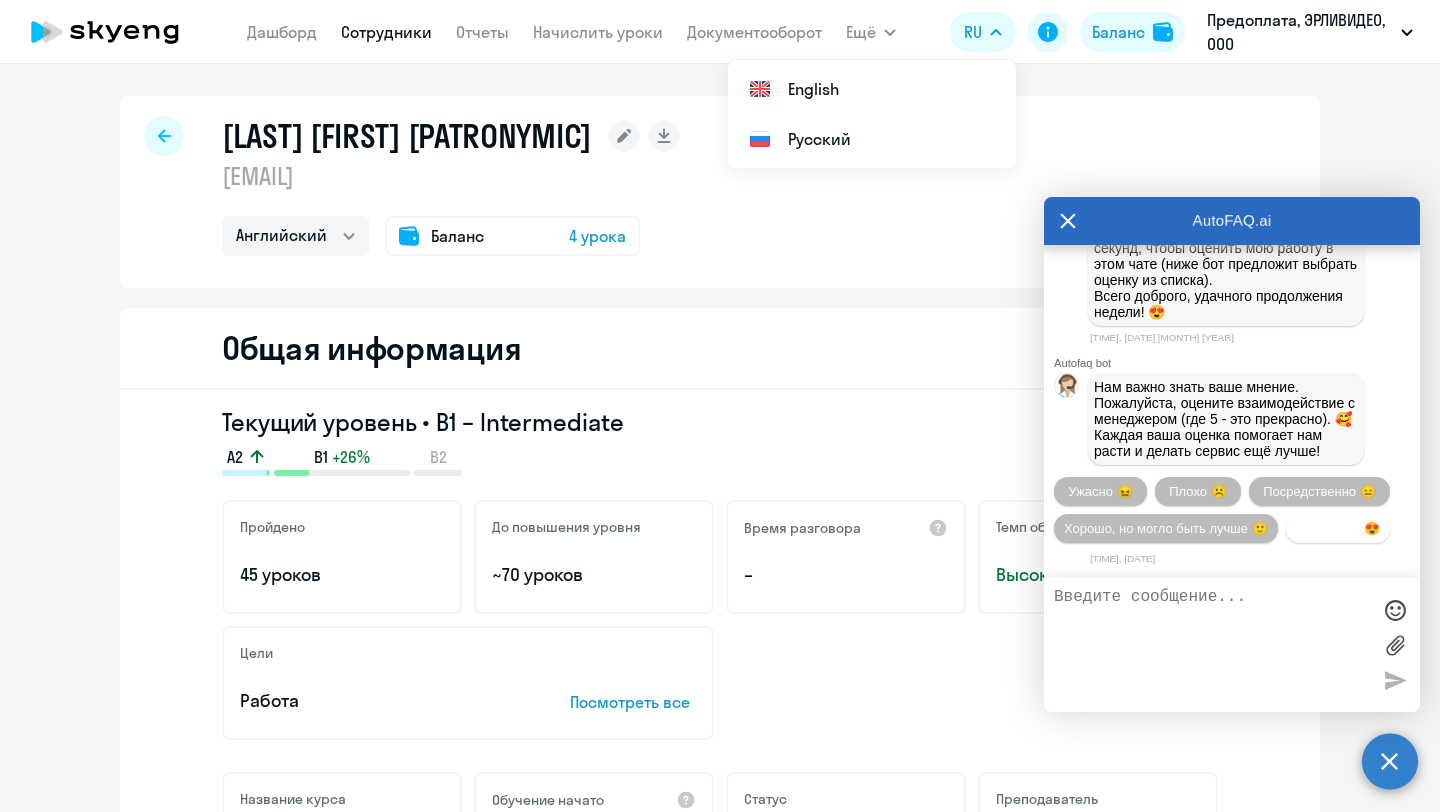 click on "Прекрасно 😍" at bounding box center [1338, 528] 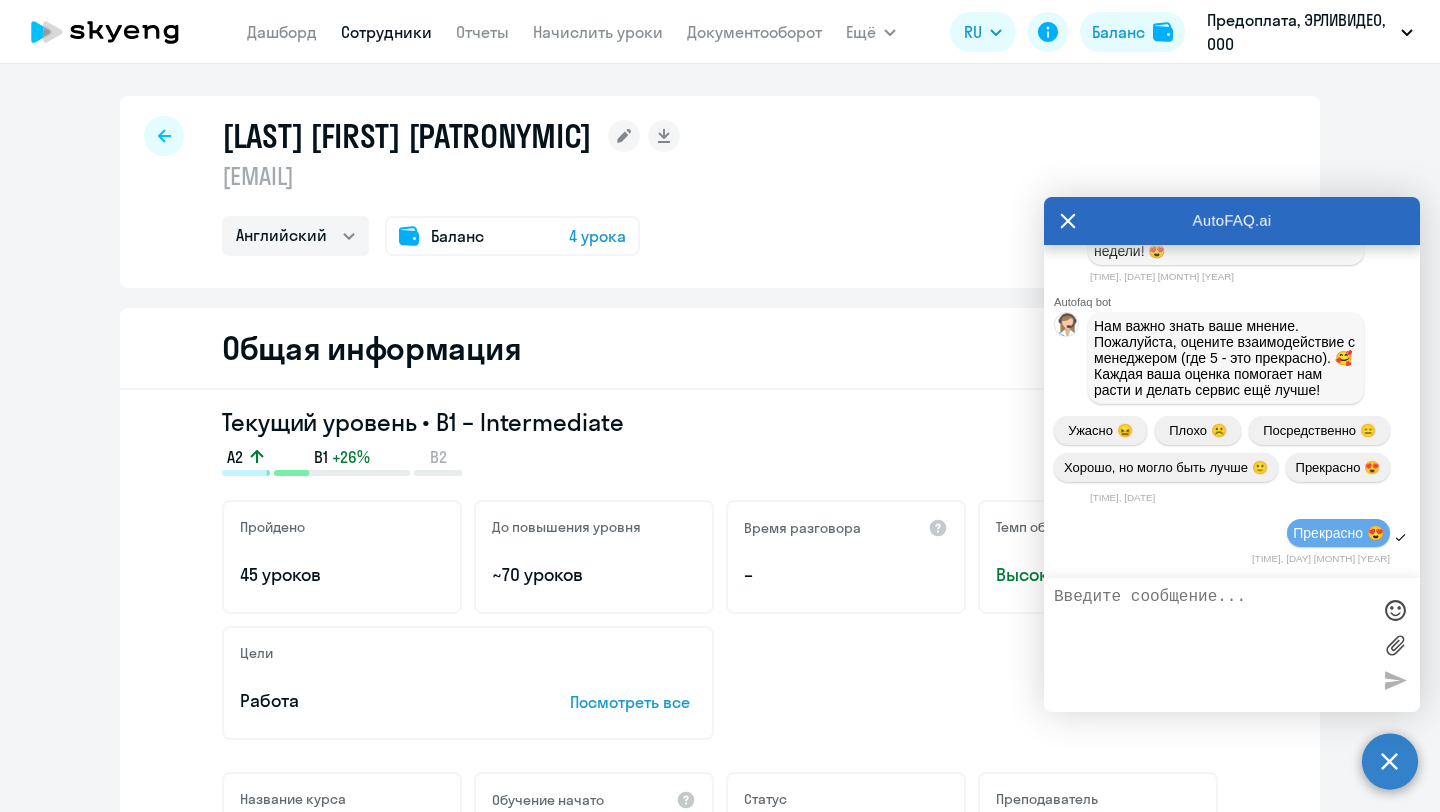 scroll, scrollTop: 19212, scrollLeft: 0, axis: vertical 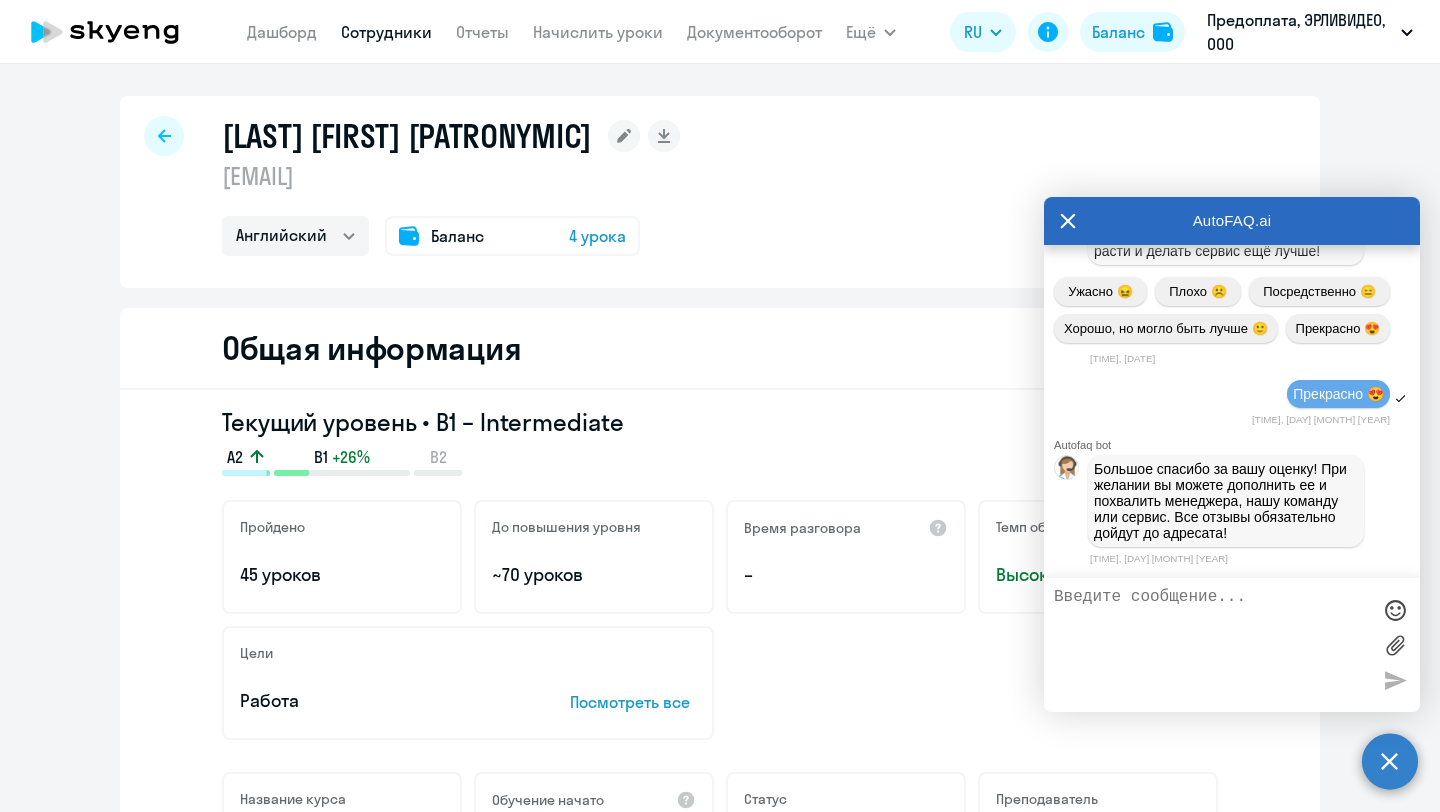 click 